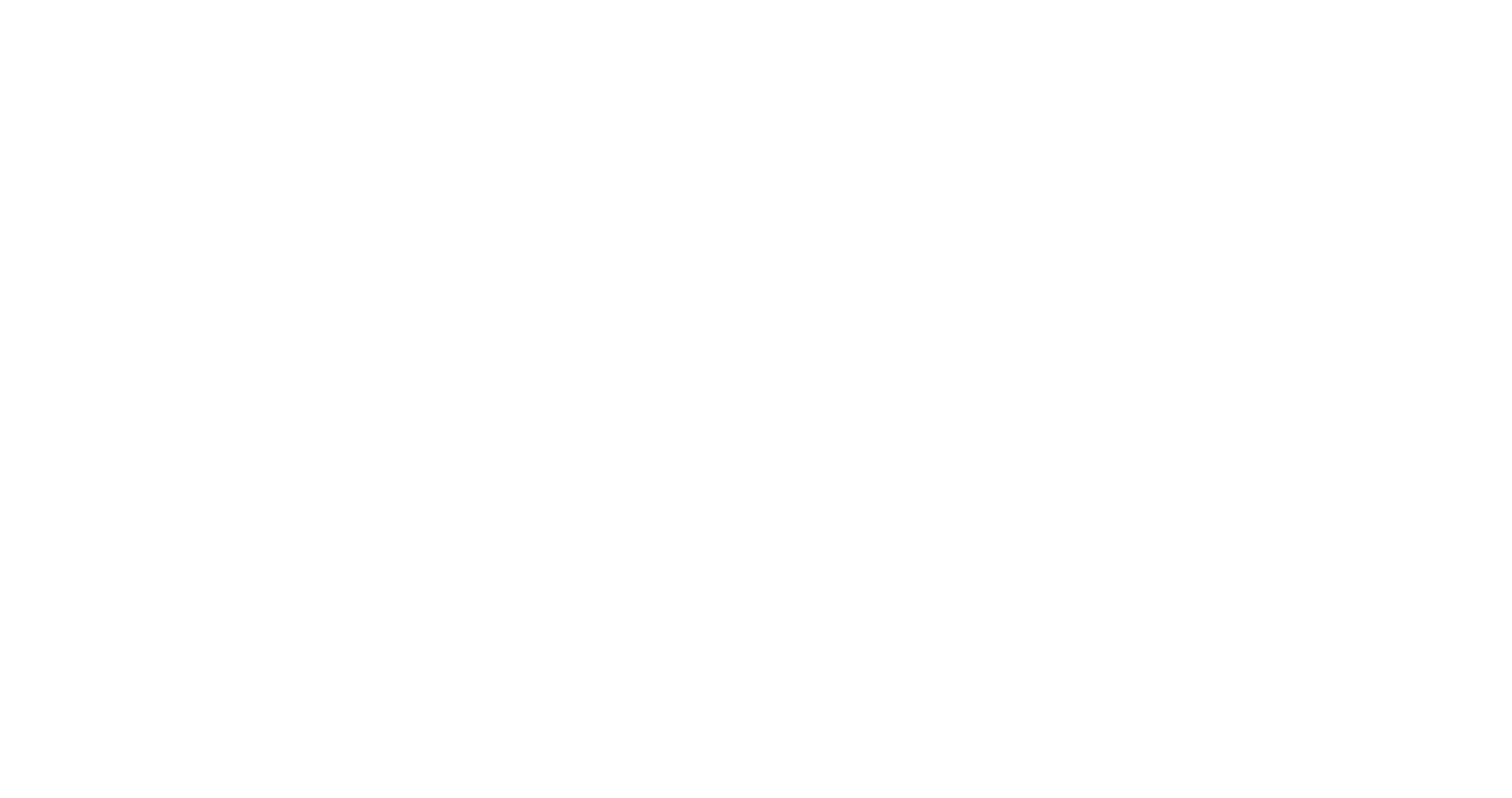 scroll, scrollTop: 0, scrollLeft: 0, axis: both 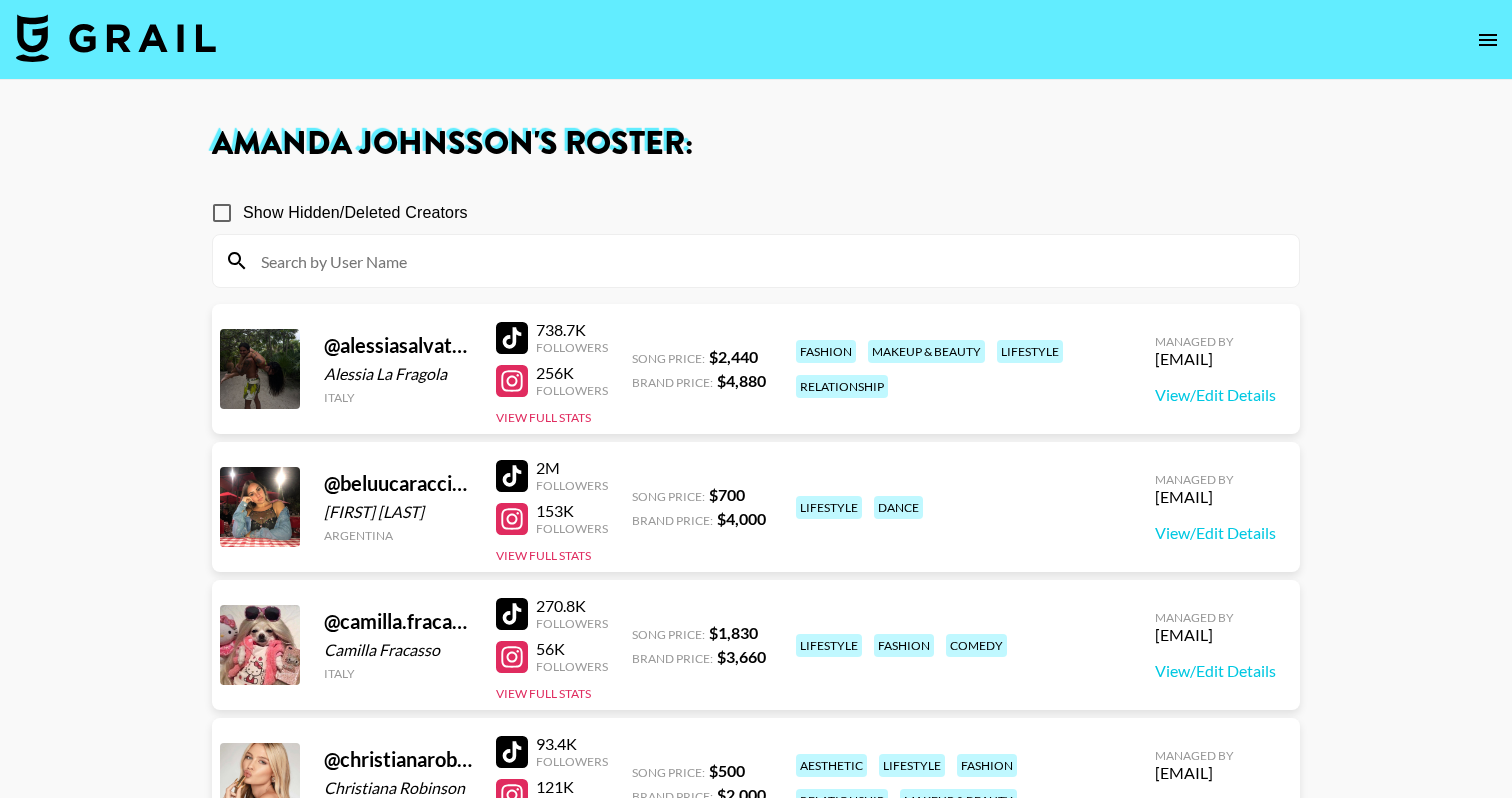 click at bounding box center [116, 38] 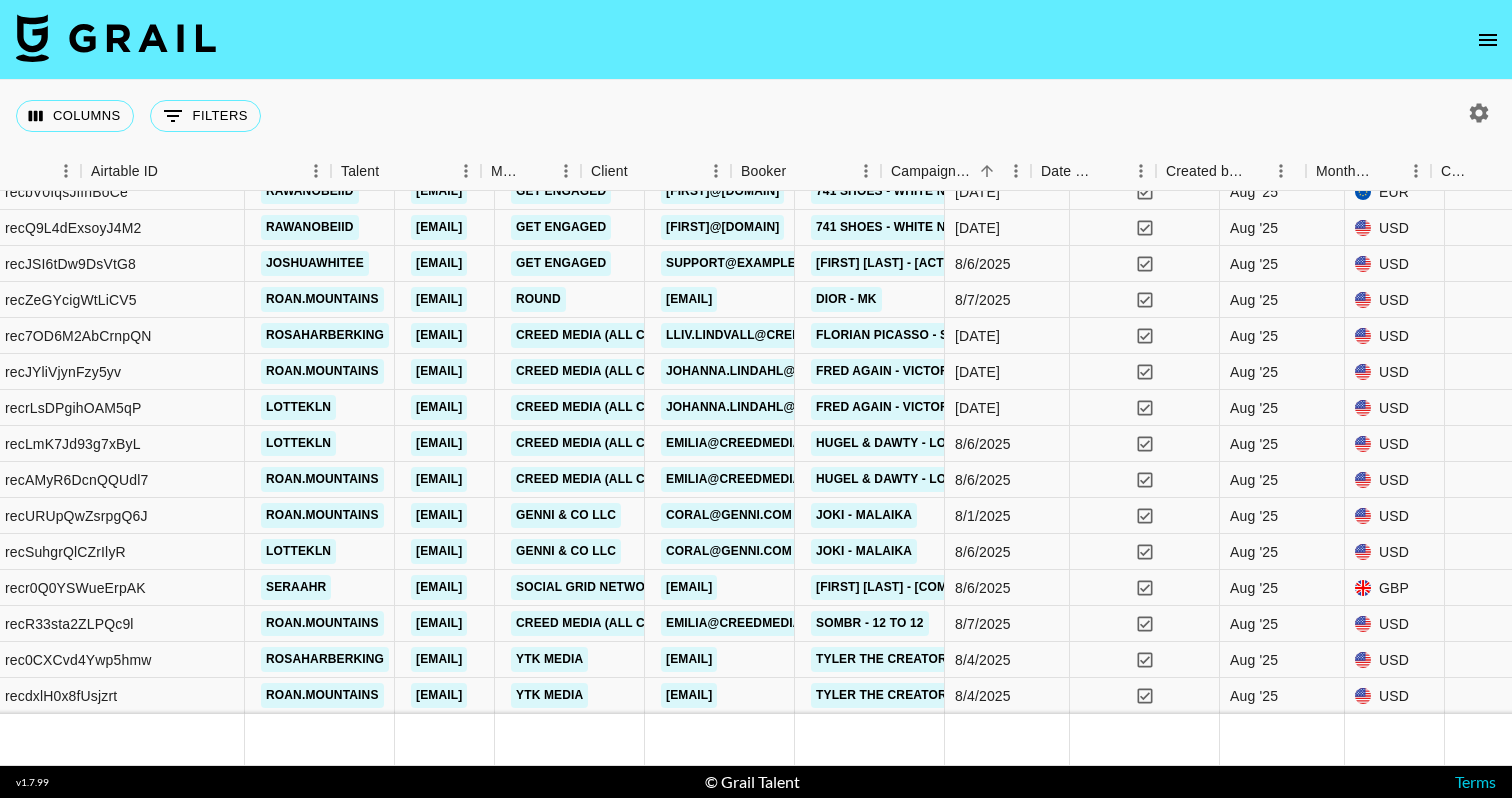 scroll, scrollTop: 5646, scrollLeft: 268, axis: both 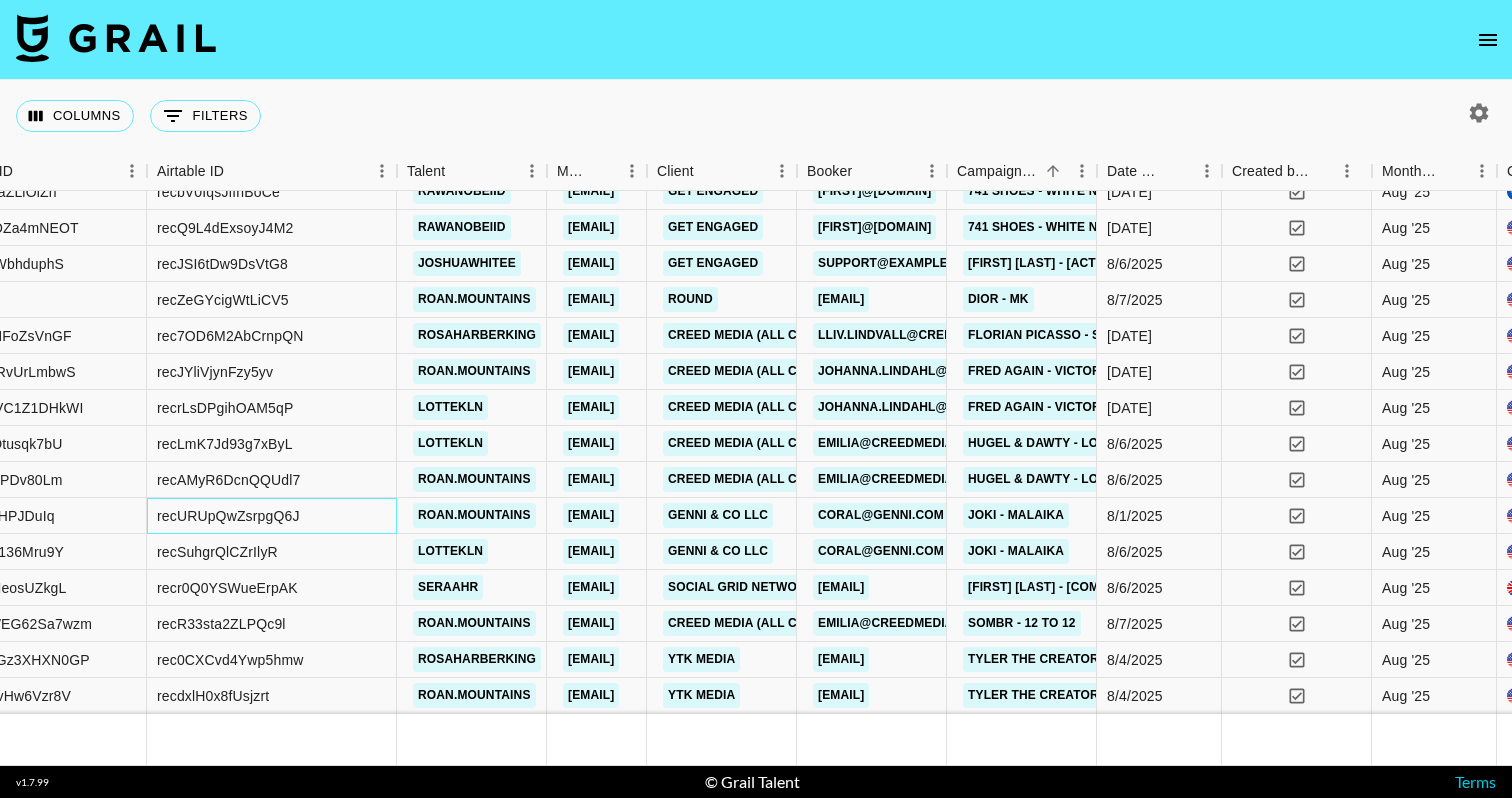 click on "recURUpQwZsrpgQ6J" at bounding box center (228, 516) 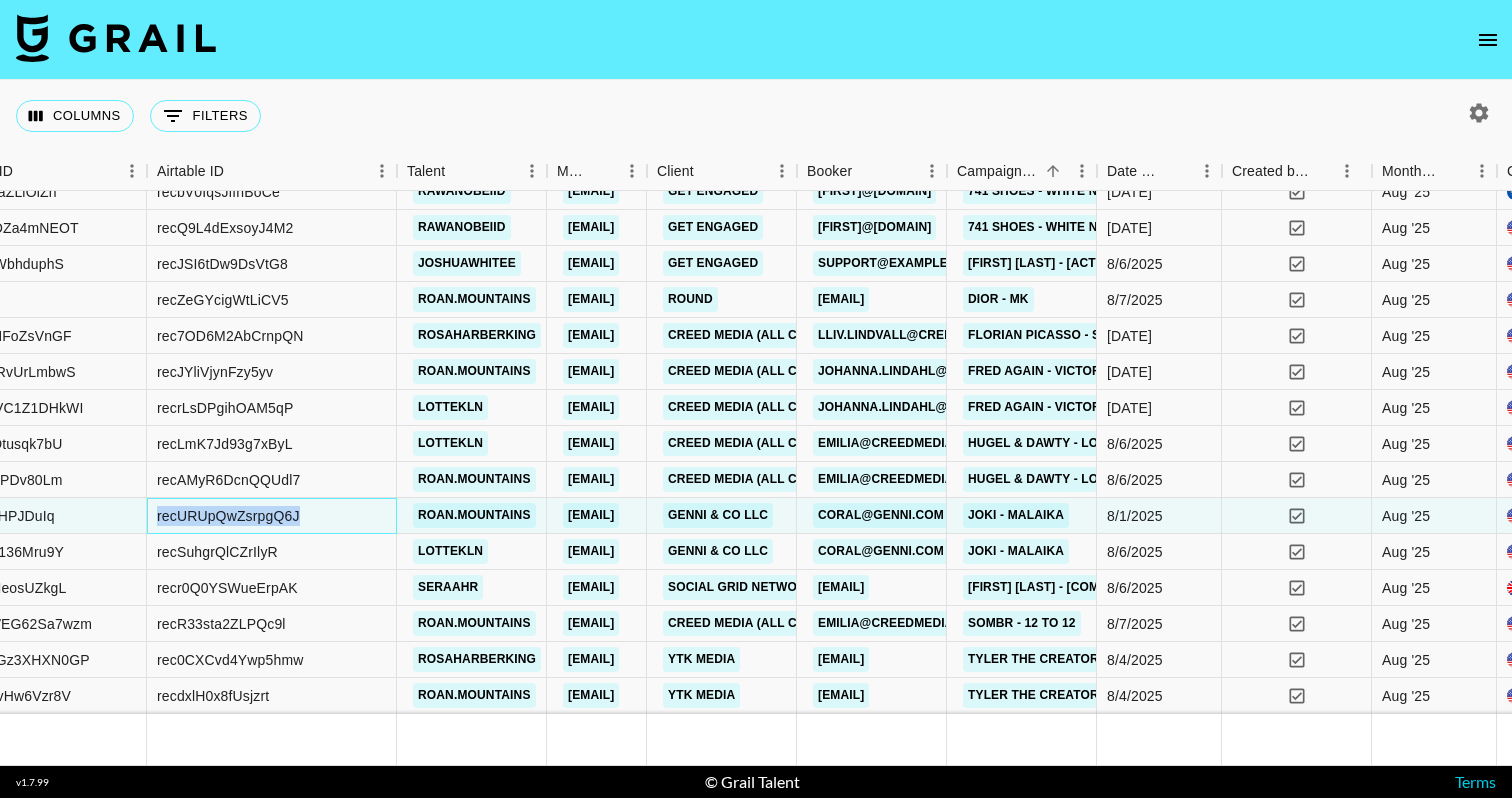 click on "recURUpQwZsrpgQ6J" at bounding box center (228, 516) 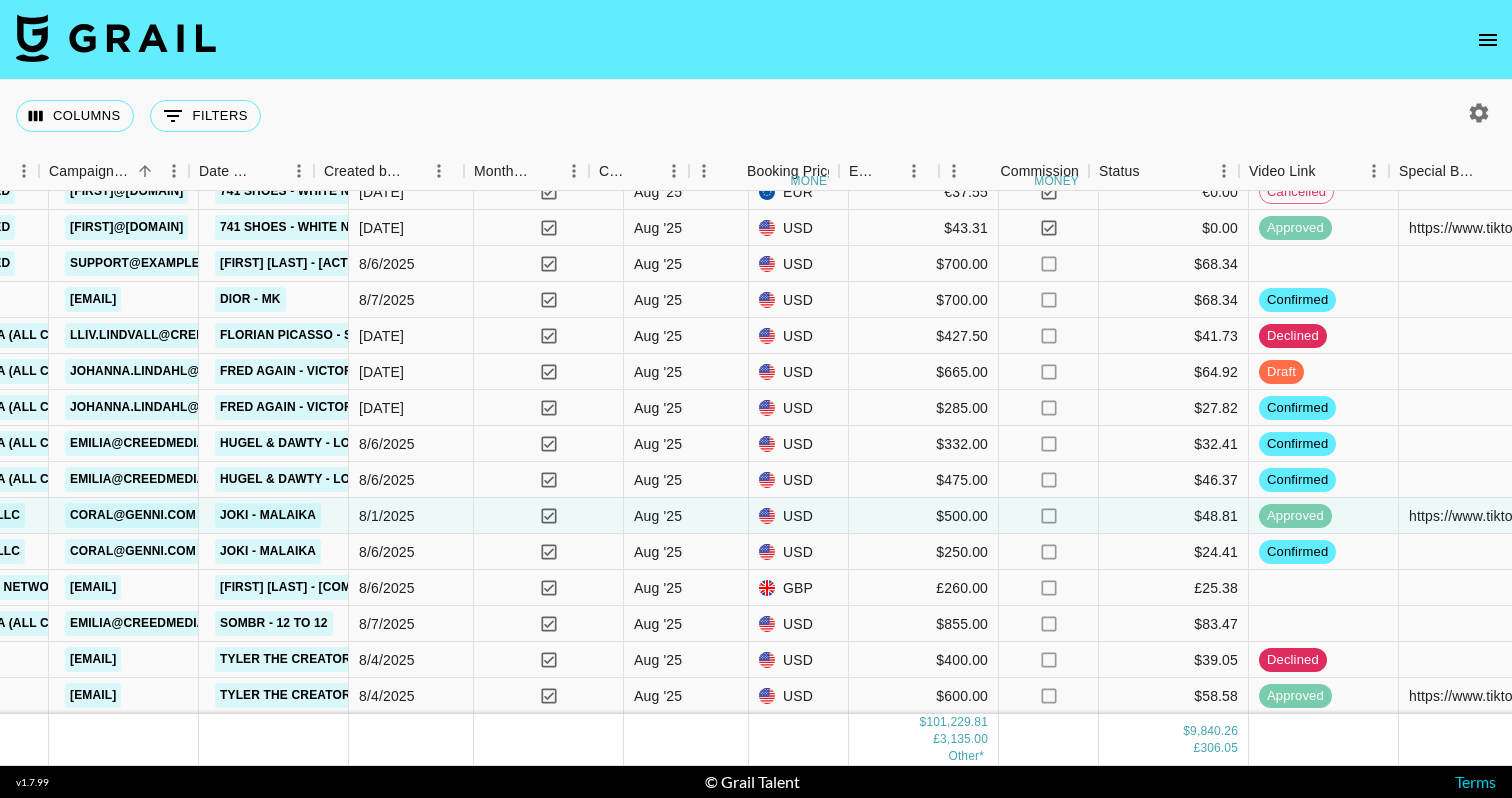 scroll, scrollTop: 5646, scrollLeft: 1176, axis: both 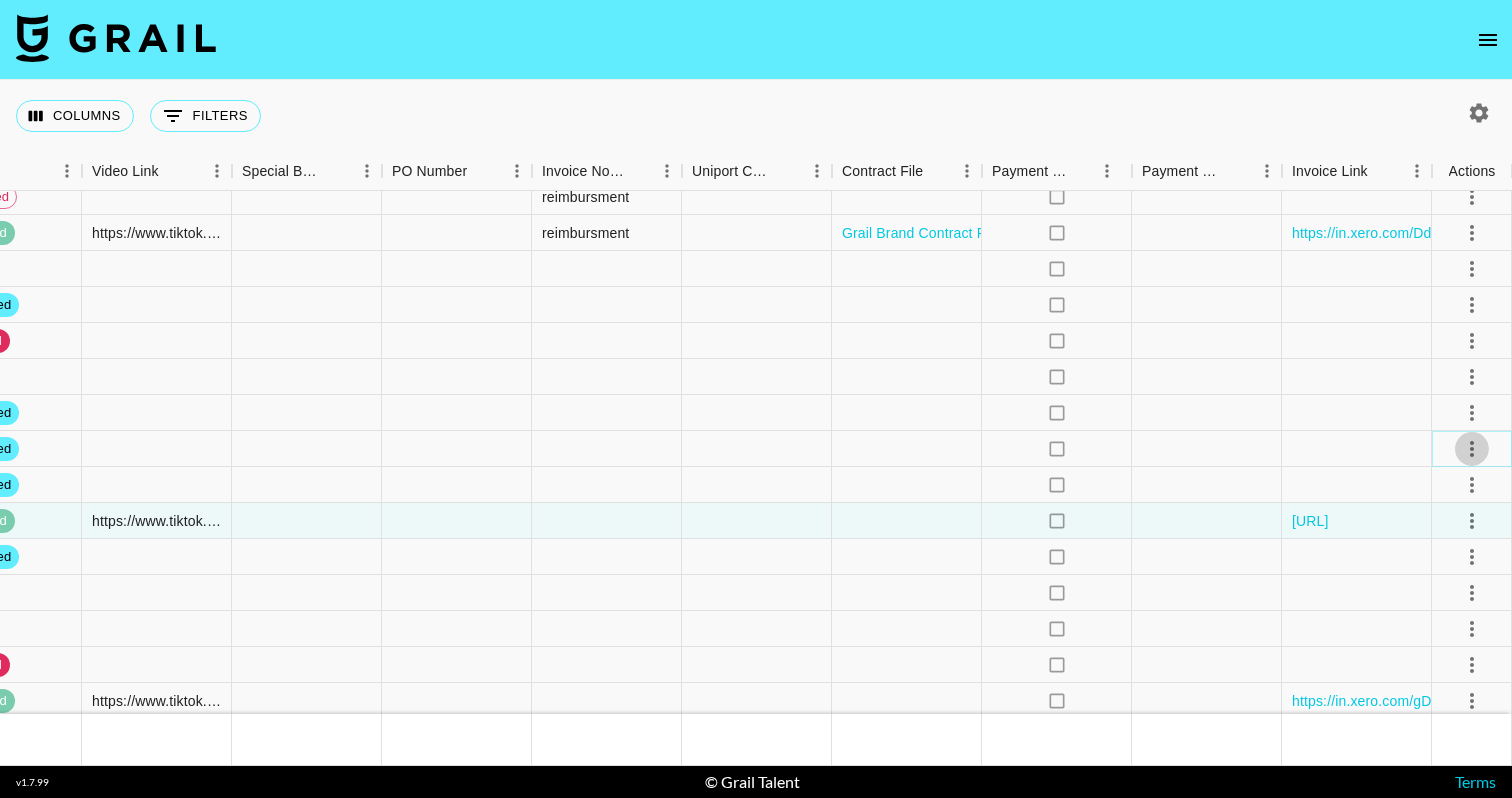 click 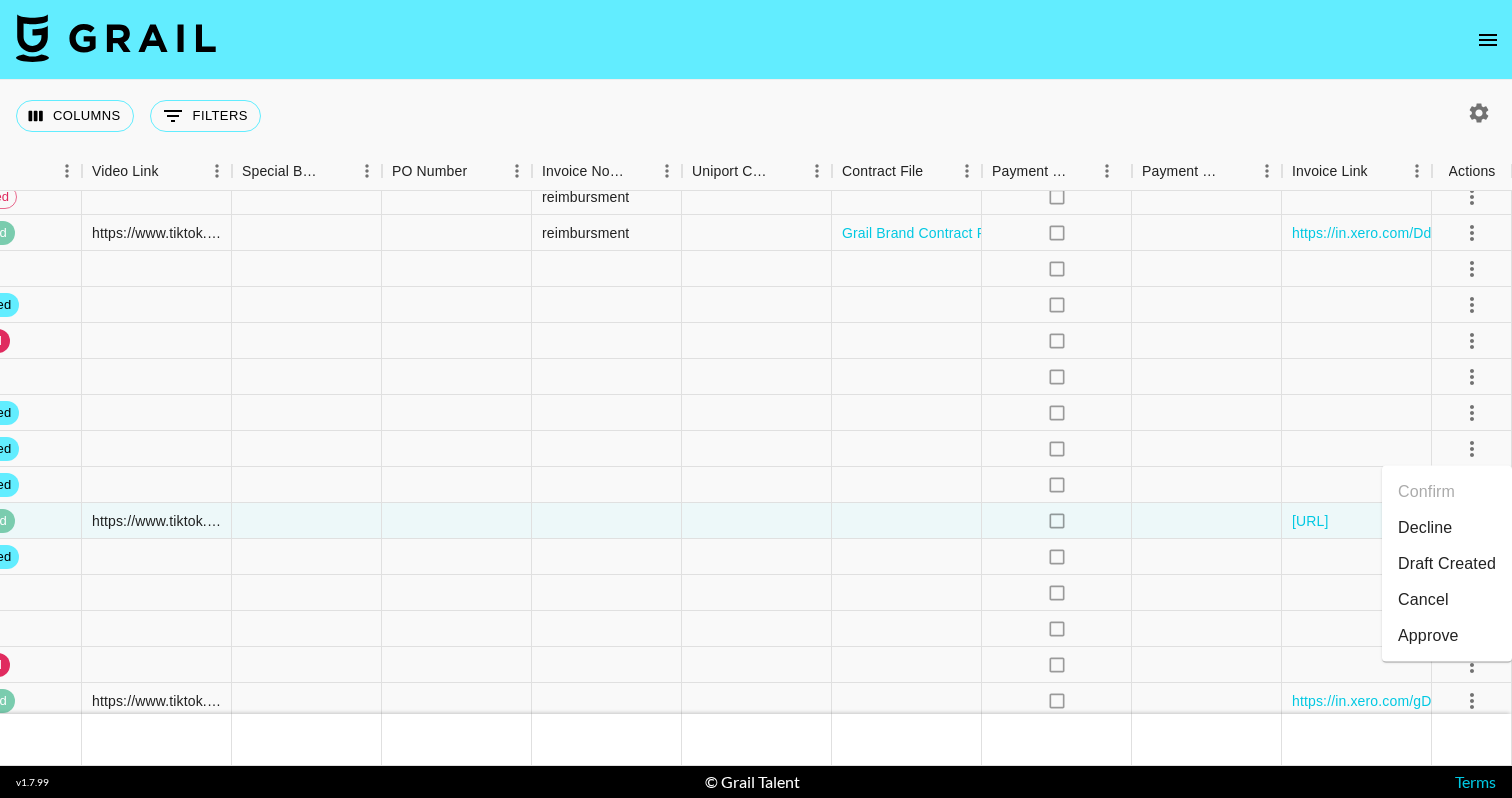 click on "Draft Created" at bounding box center (1447, 564) 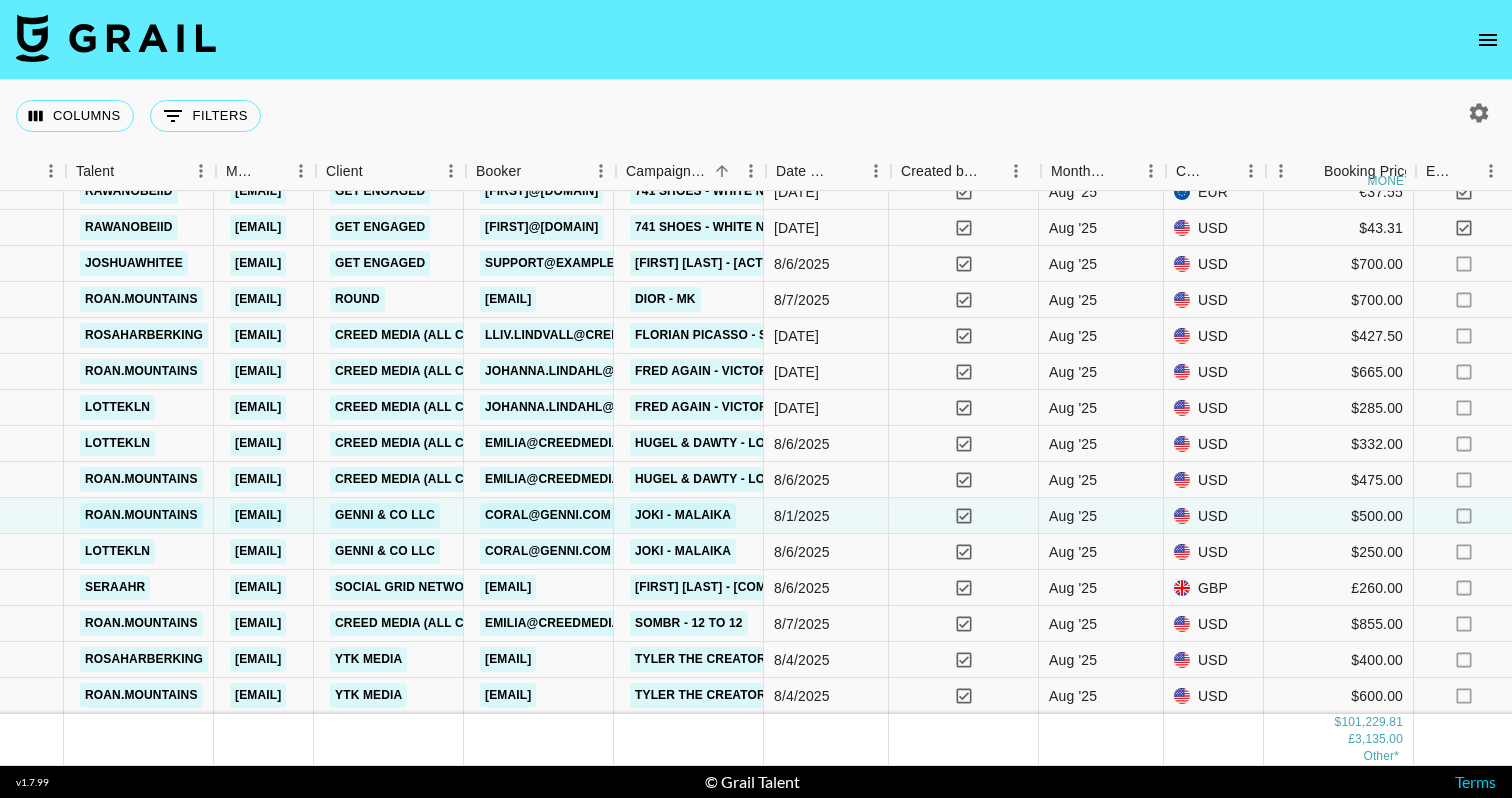 scroll, scrollTop: 5646, scrollLeft: 597, axis: both 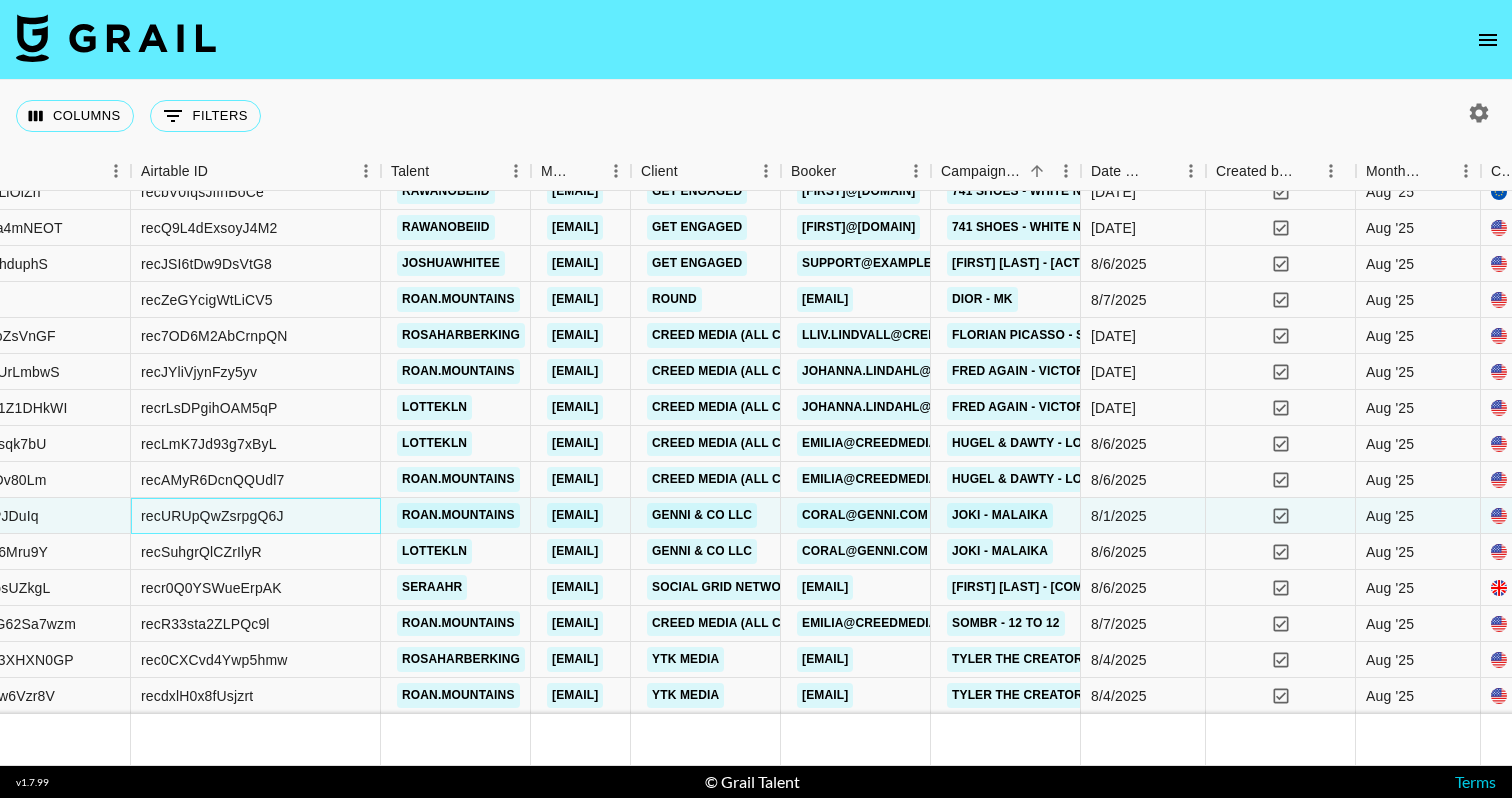 click on "recURUpQwZsrpgQ6J" at bounding box center [212, 516] 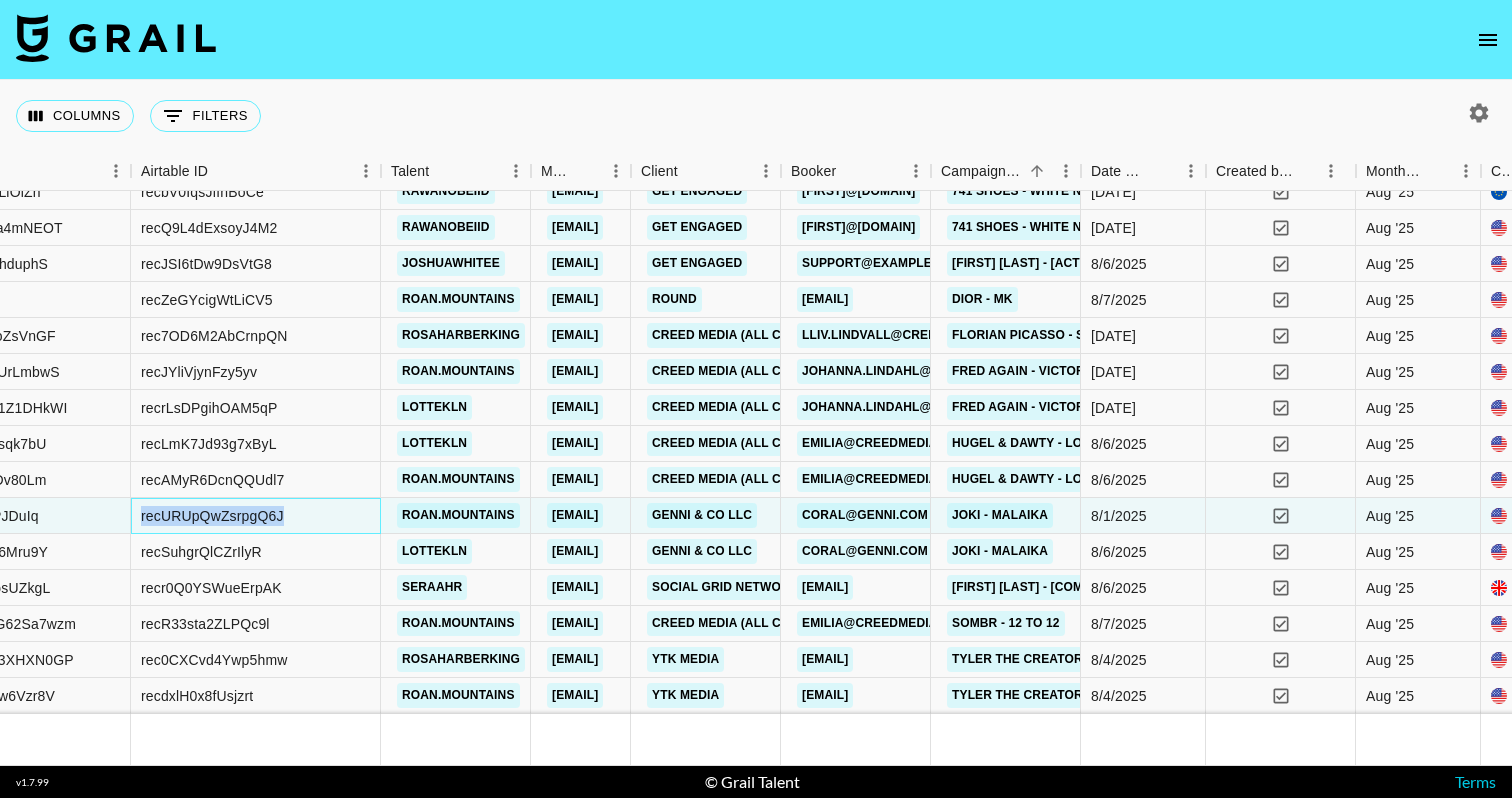 click on "recURUpQwZsrpgQ6J" at bounding box center (212, 516) 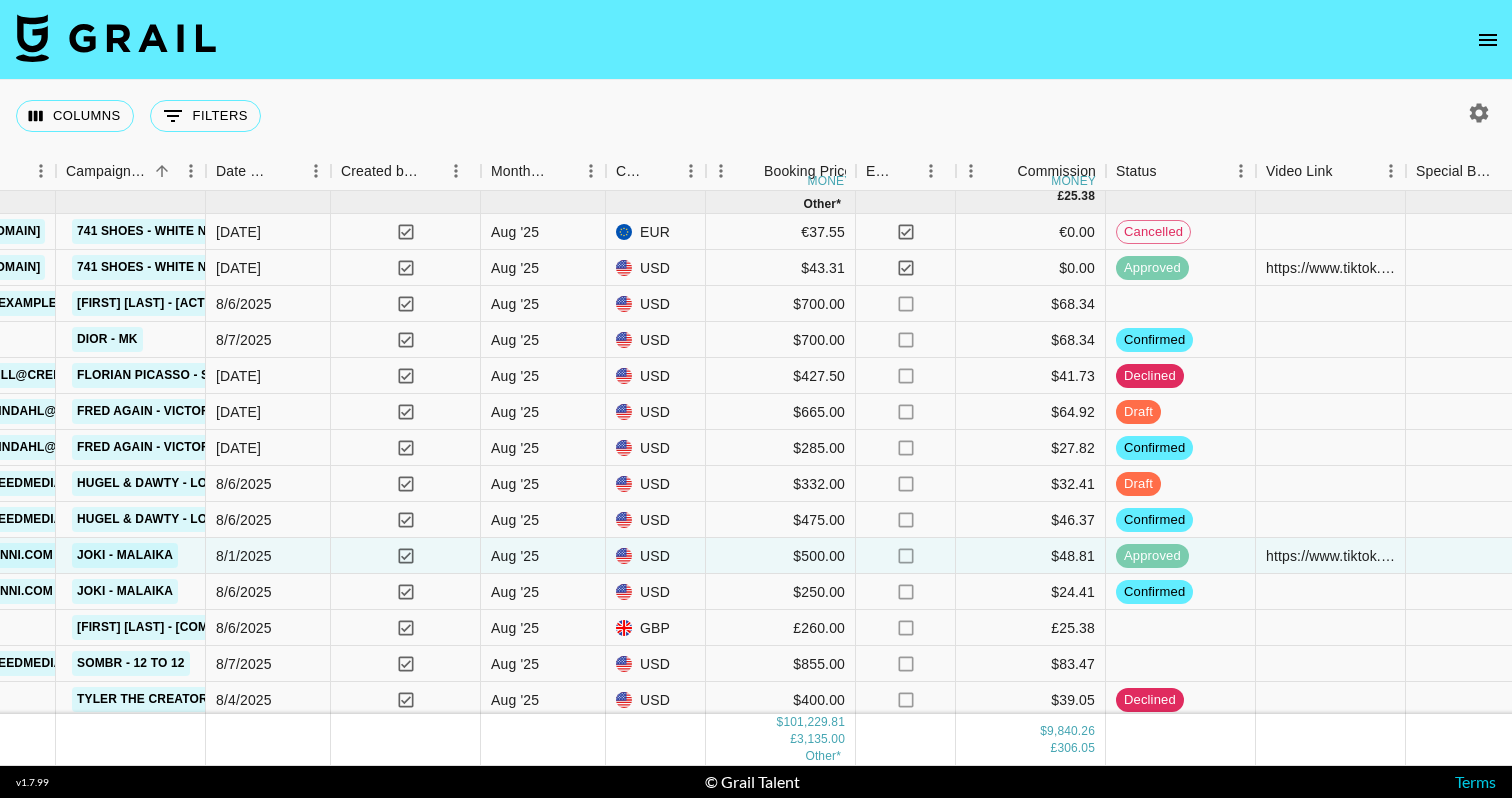 scroll, scrollTop: 5581, scrollLeft: 1159, axis: both 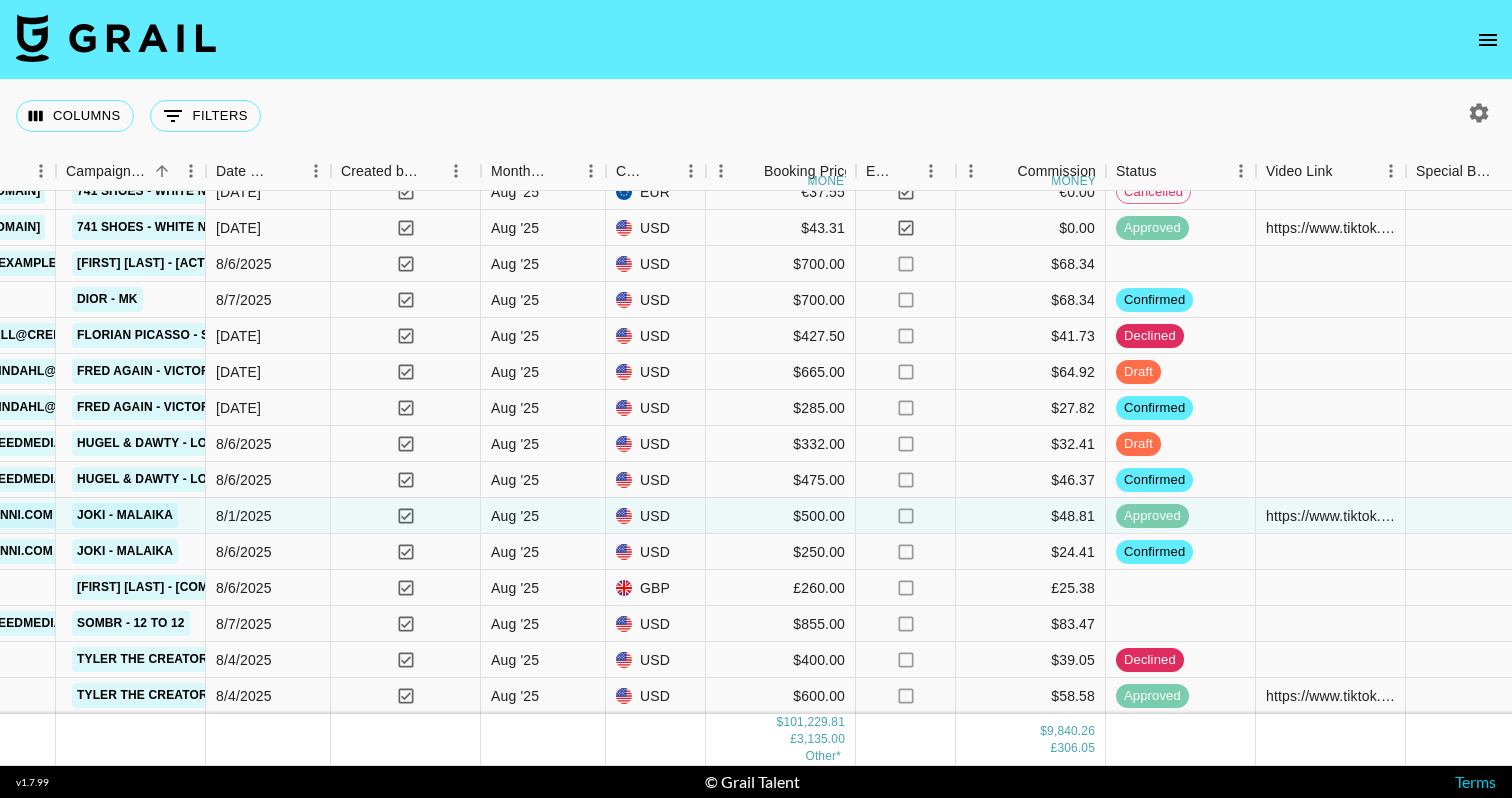 click at bounding box center (1488, 40) 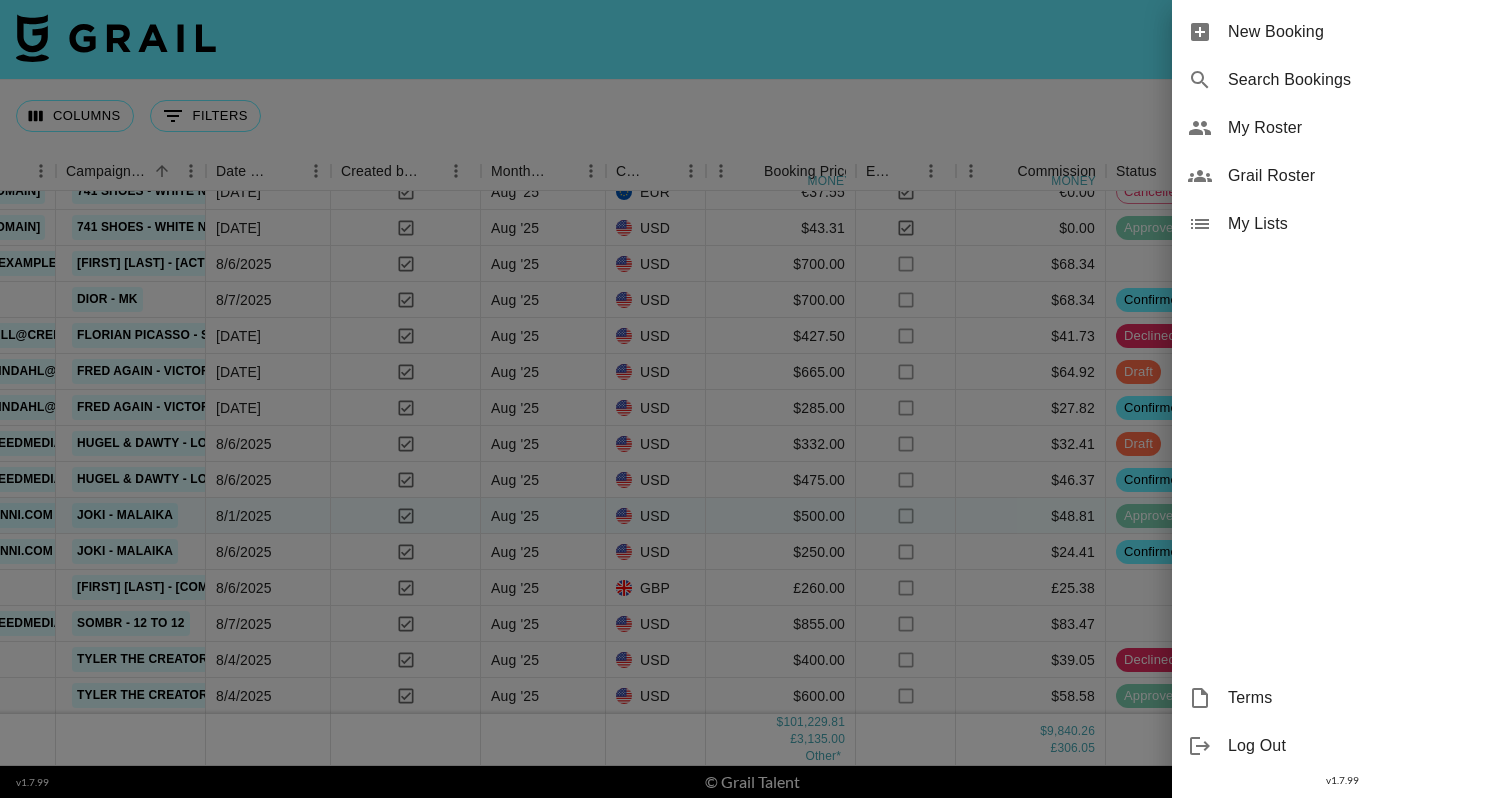 click on "New Booking" at bounding box center [1362, 32] 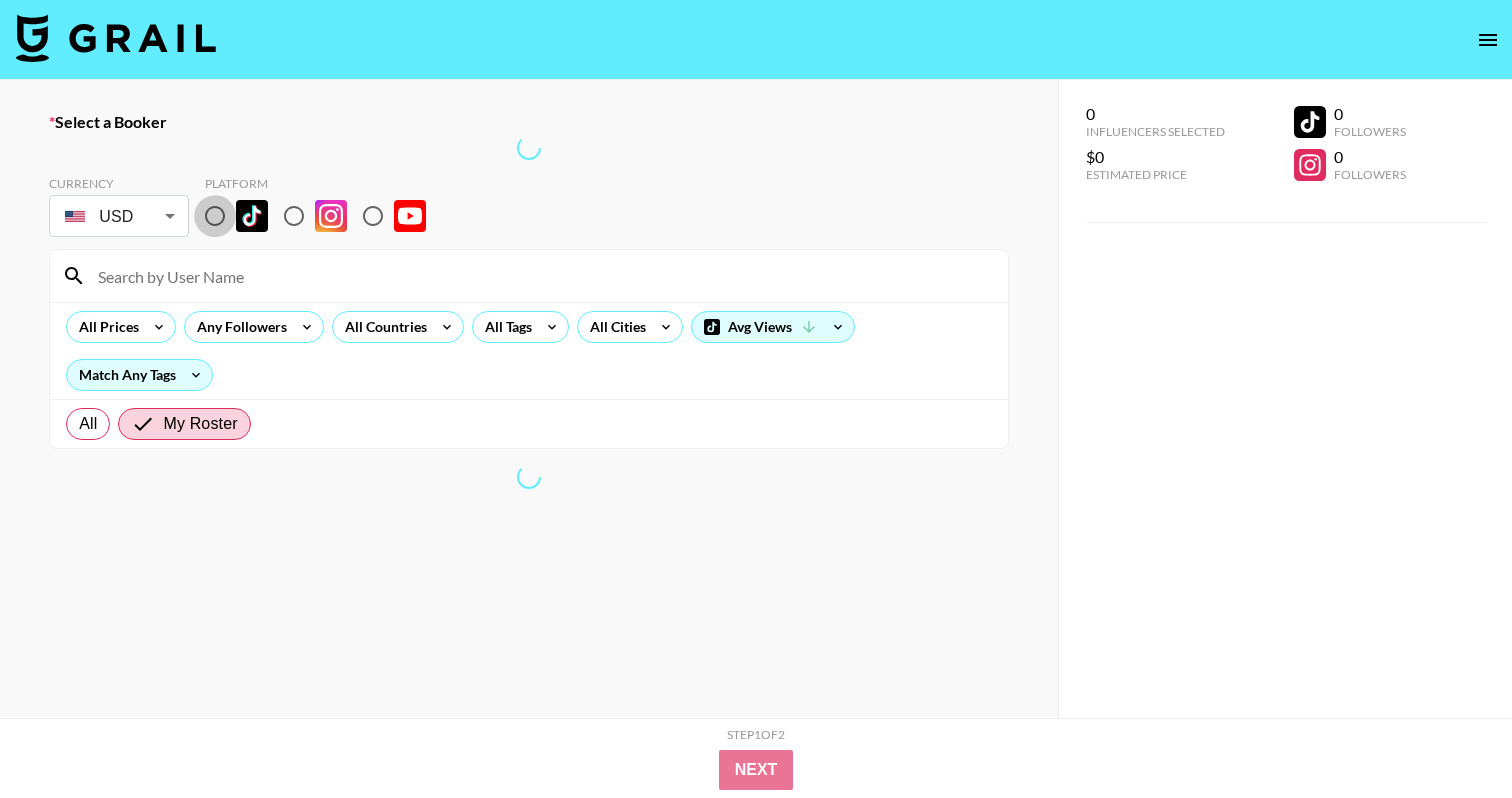 click at bounding box center (215, 216) 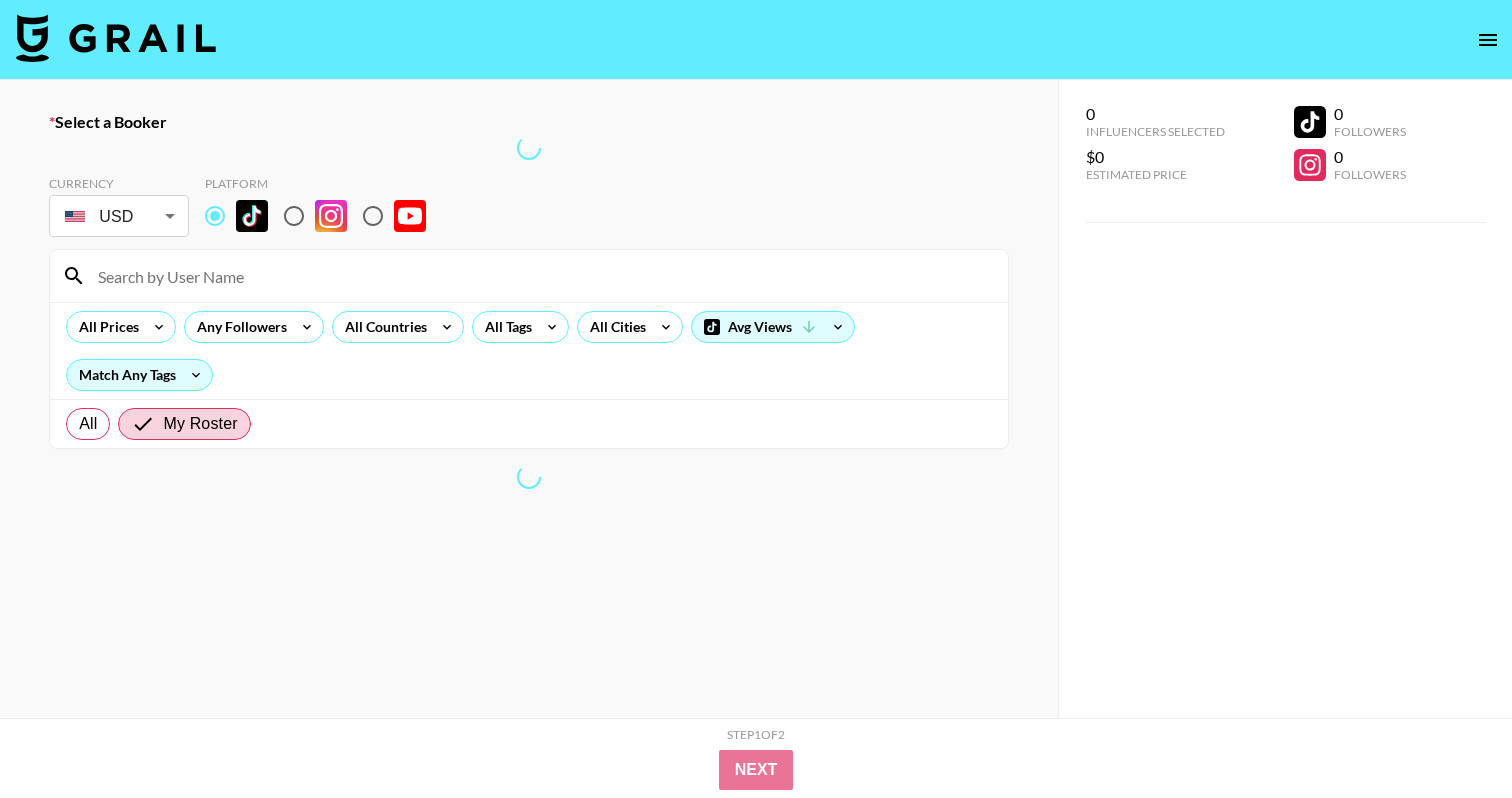 click at bounding box center [541, 276] 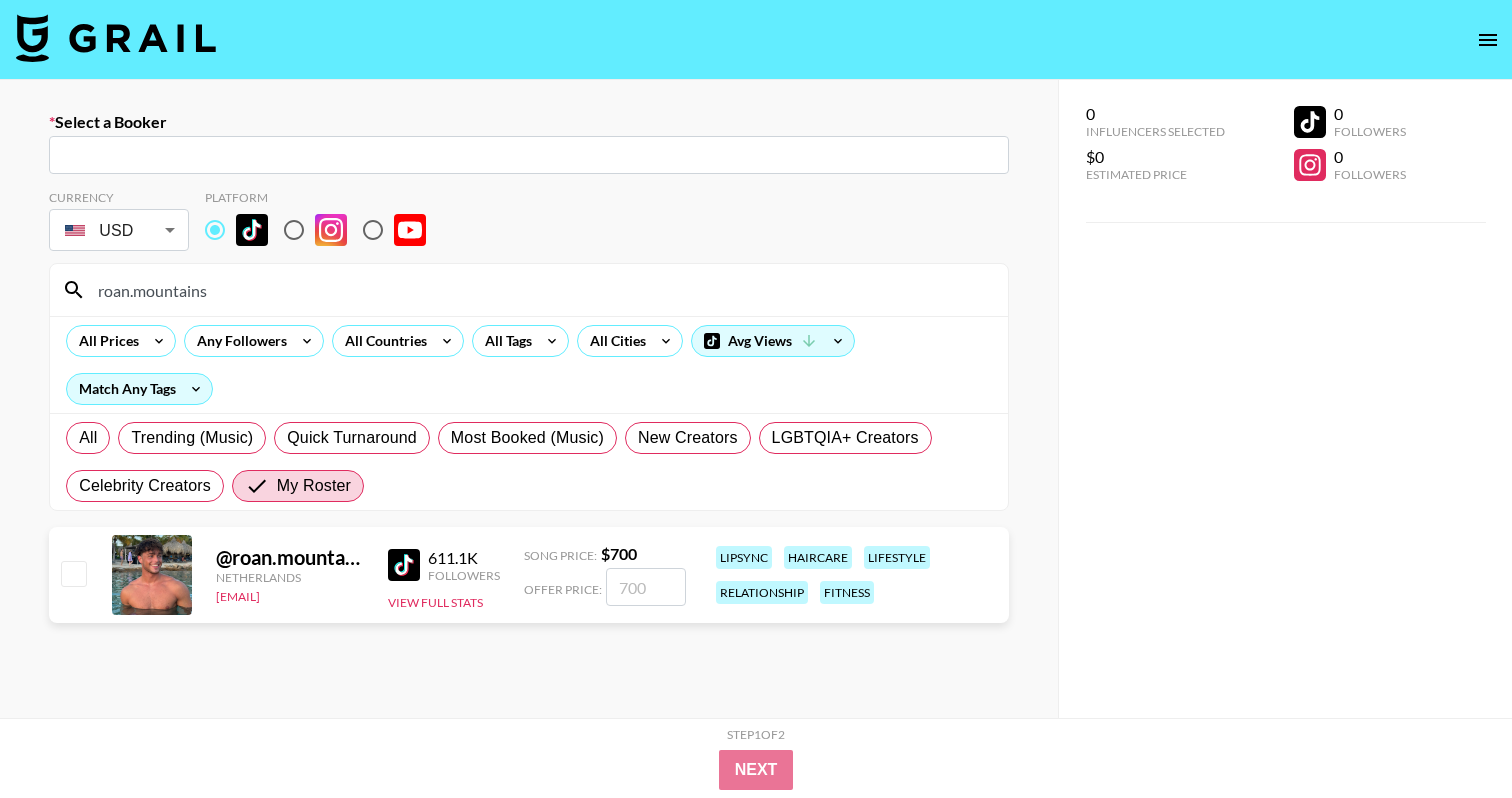type on "roan.mountains" 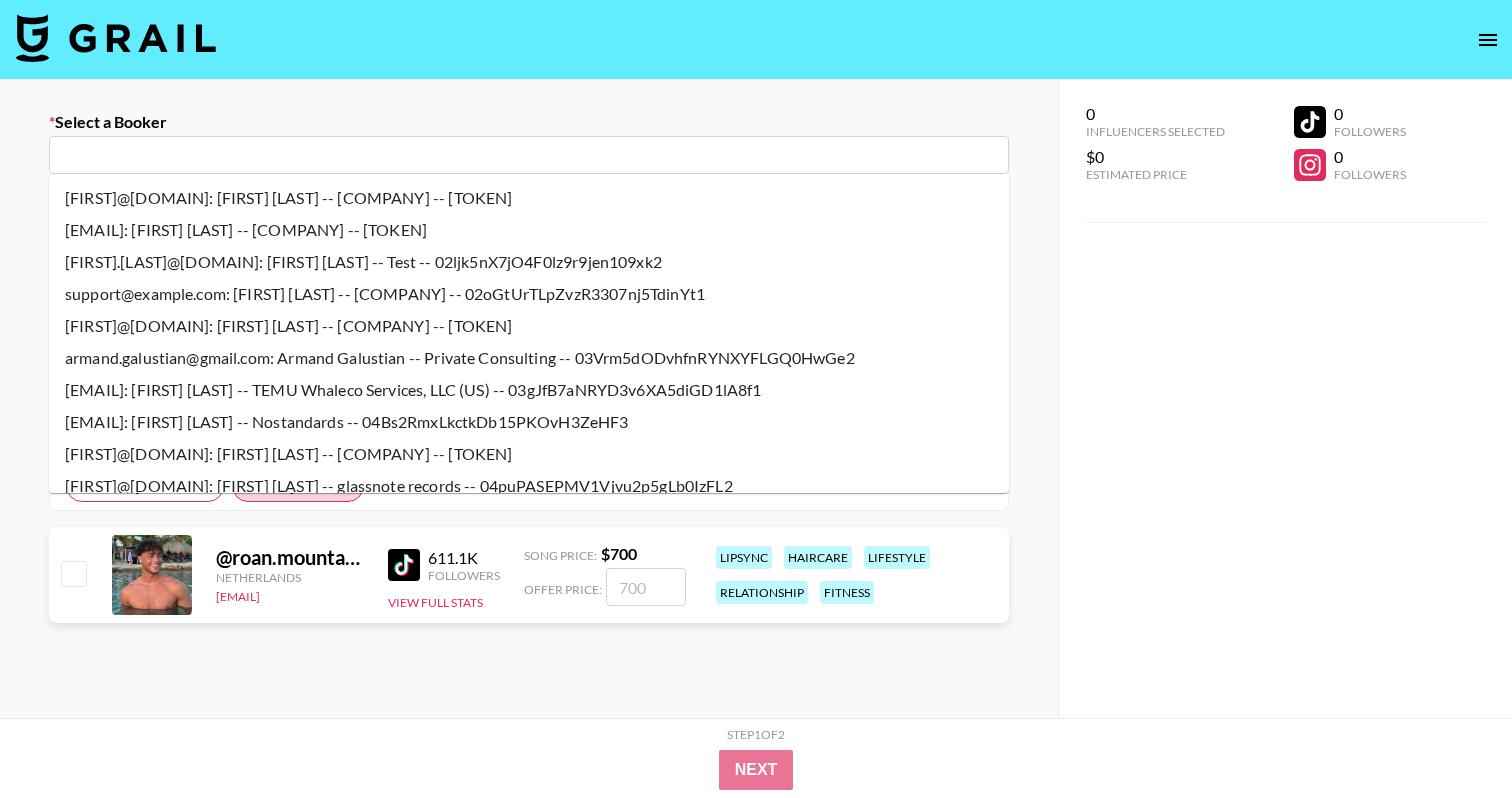 click at bounding box center [529, 155] 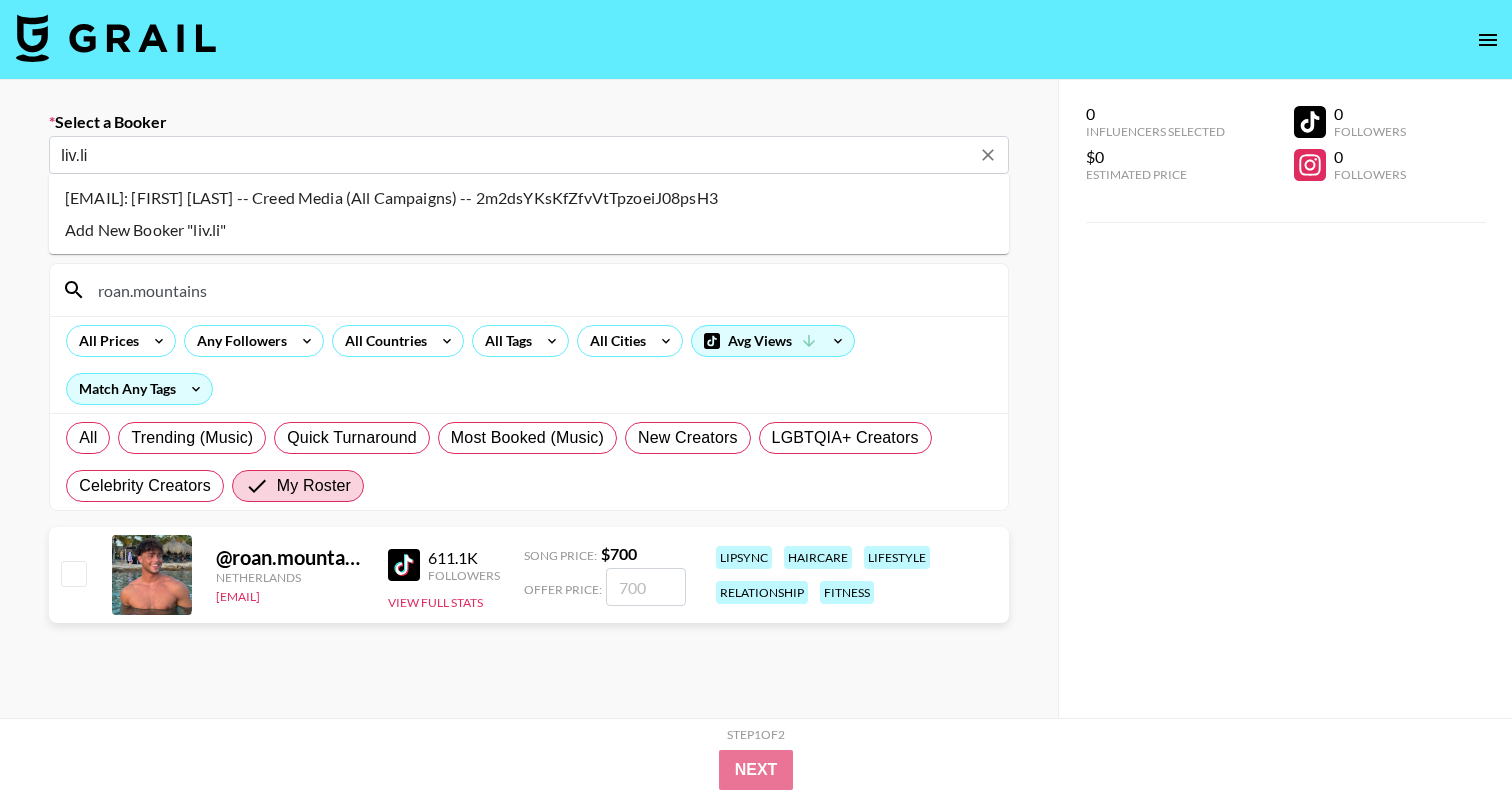 click on "[EMAIL]: [FIRST] [LAST] -- Creed Media (All Campaigns) -- 2m2dsYKsKfZfvVtTpzoeiJ08psH3" at bounding box center [529, 198] 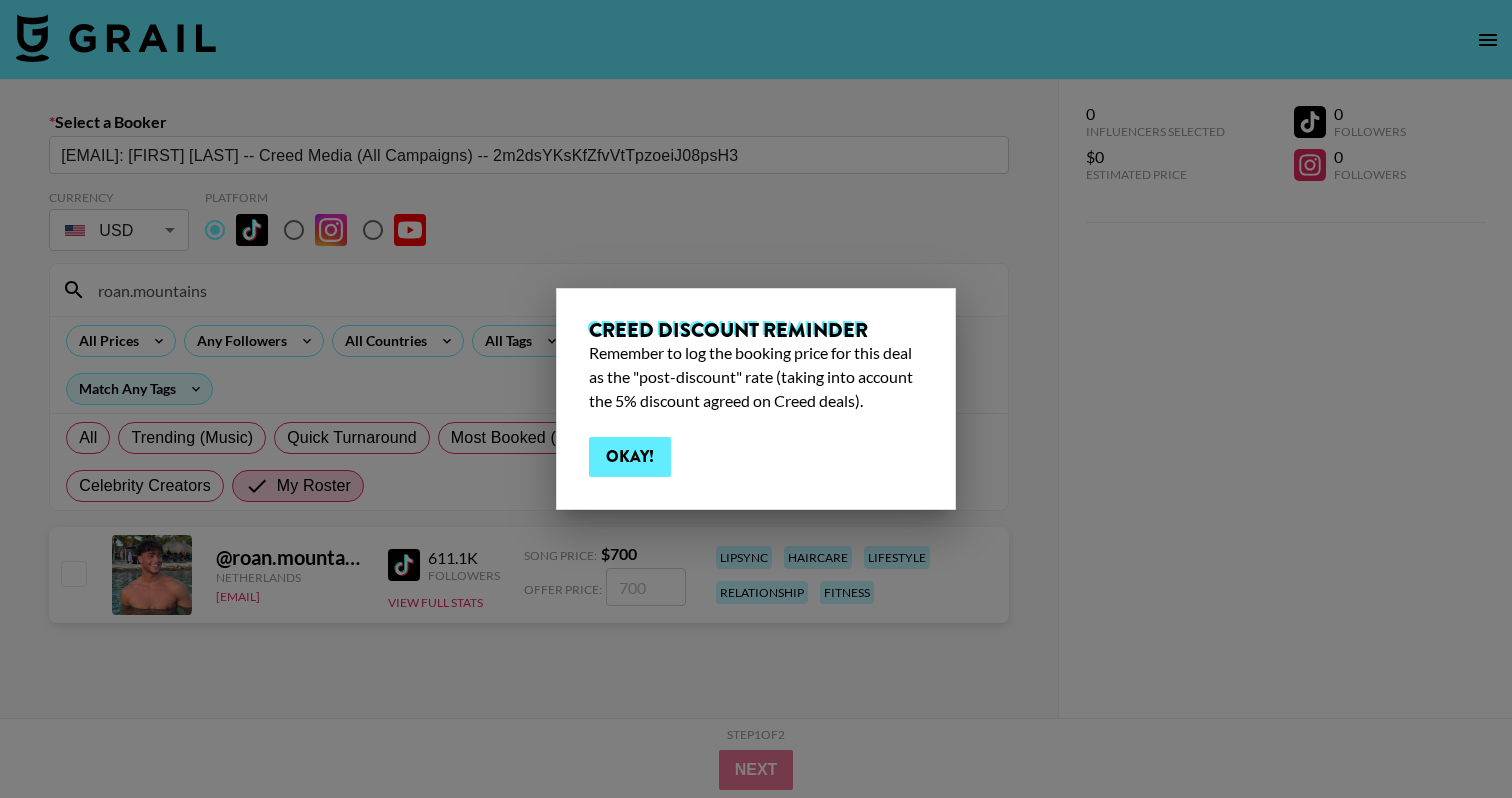 click on "Okay!" at bounding box center (630, 457) 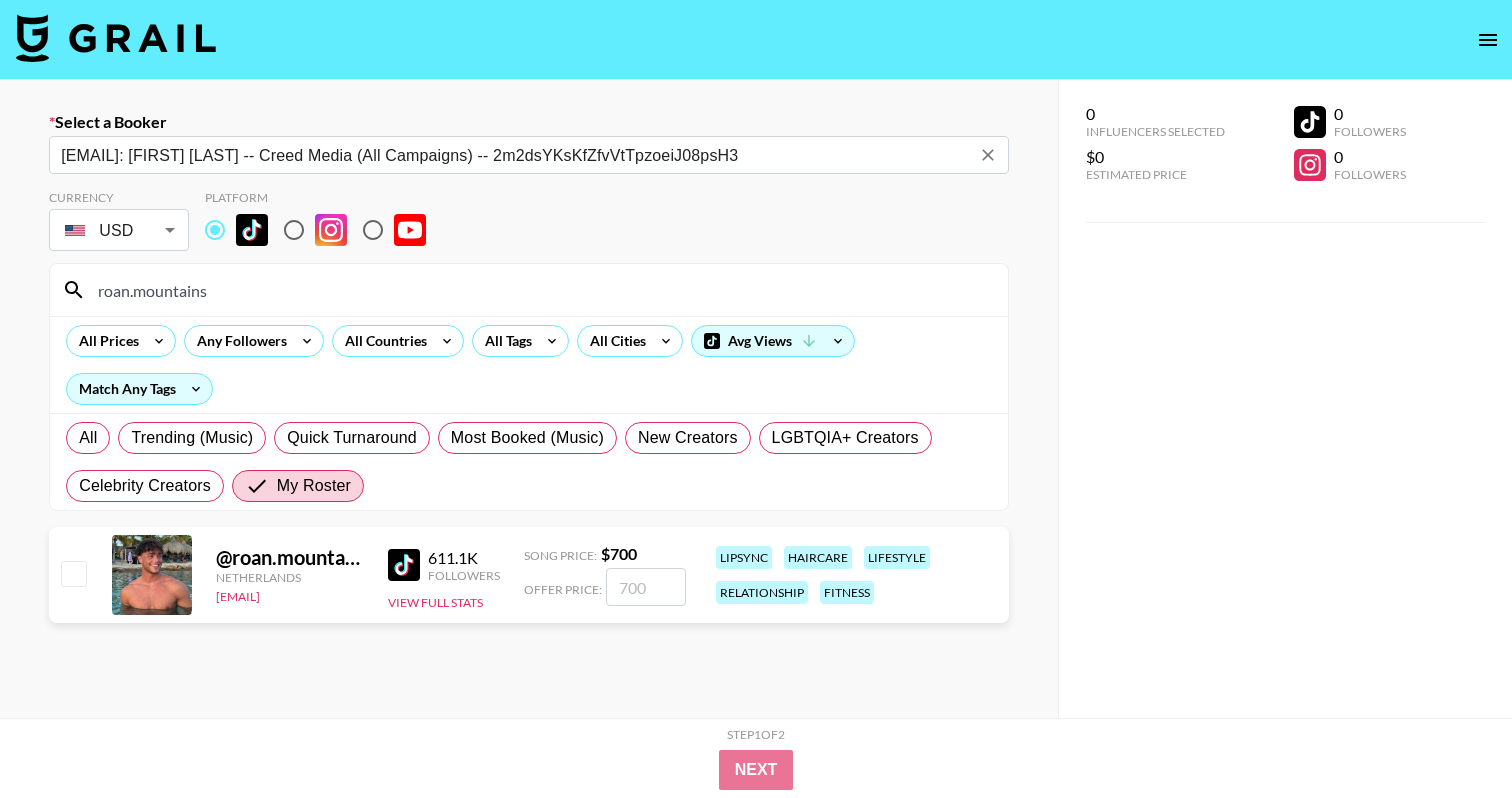 click at bounding box center (646, 587) 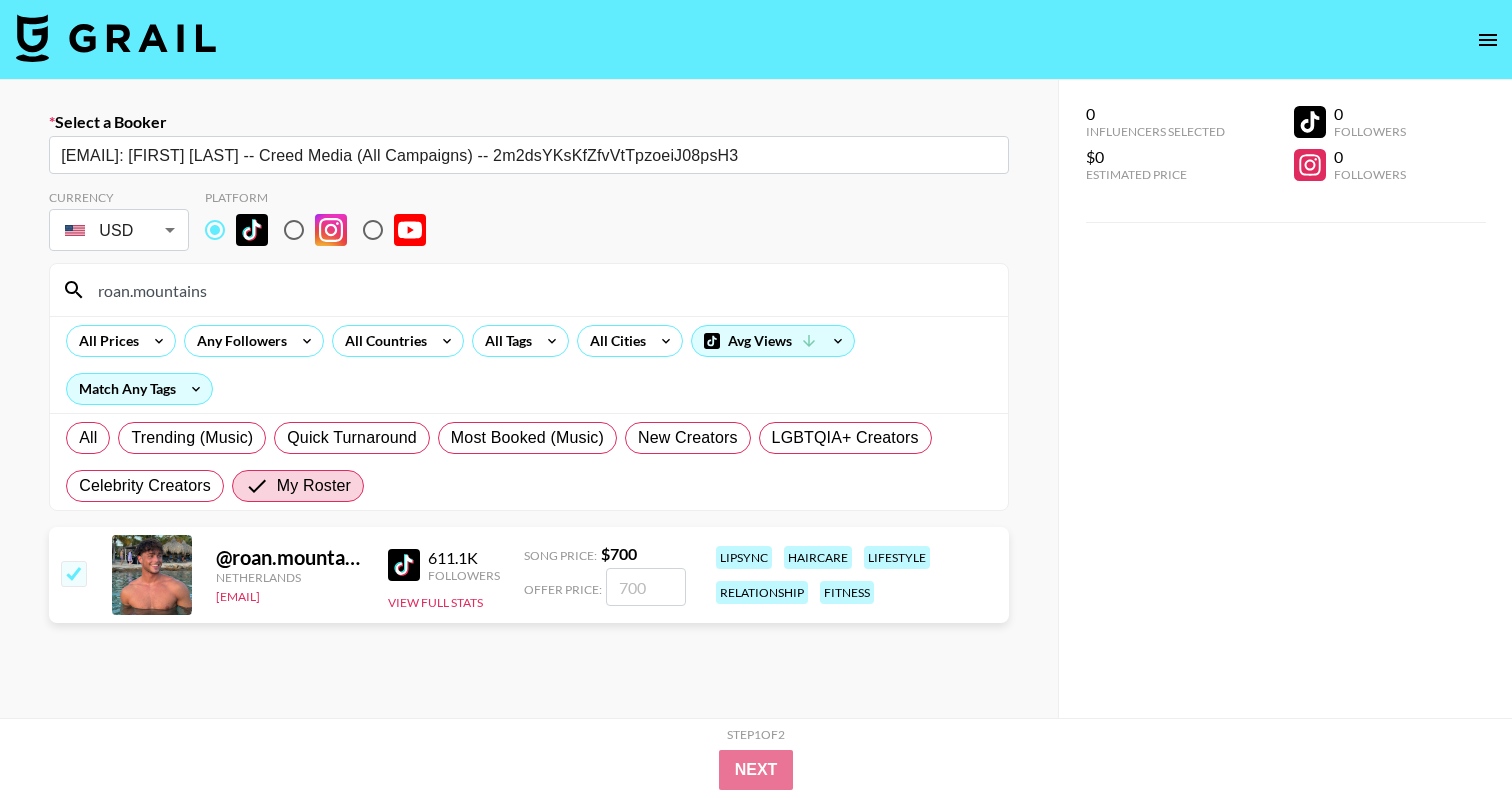 checkbox on "true" 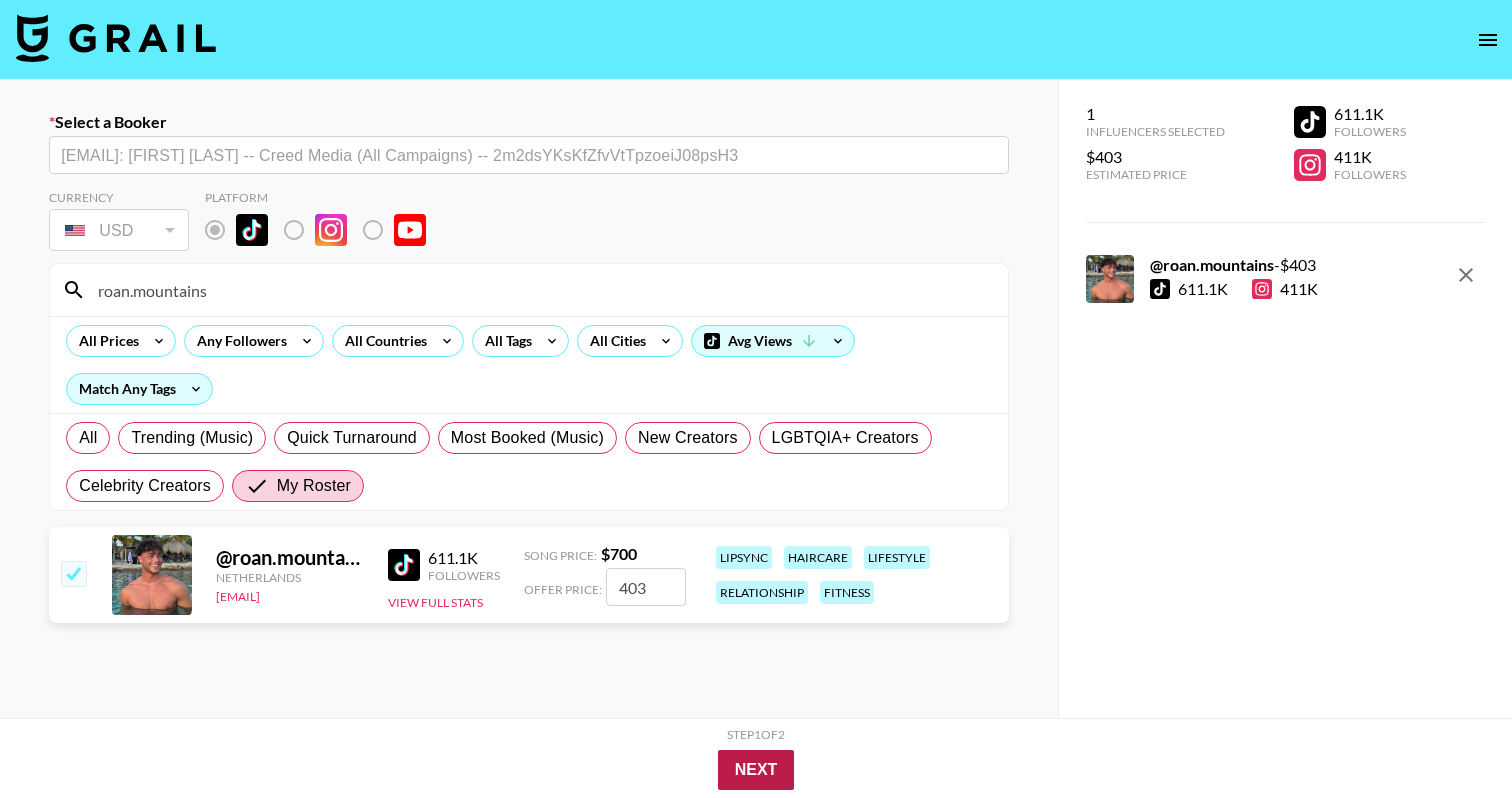 type on "403" 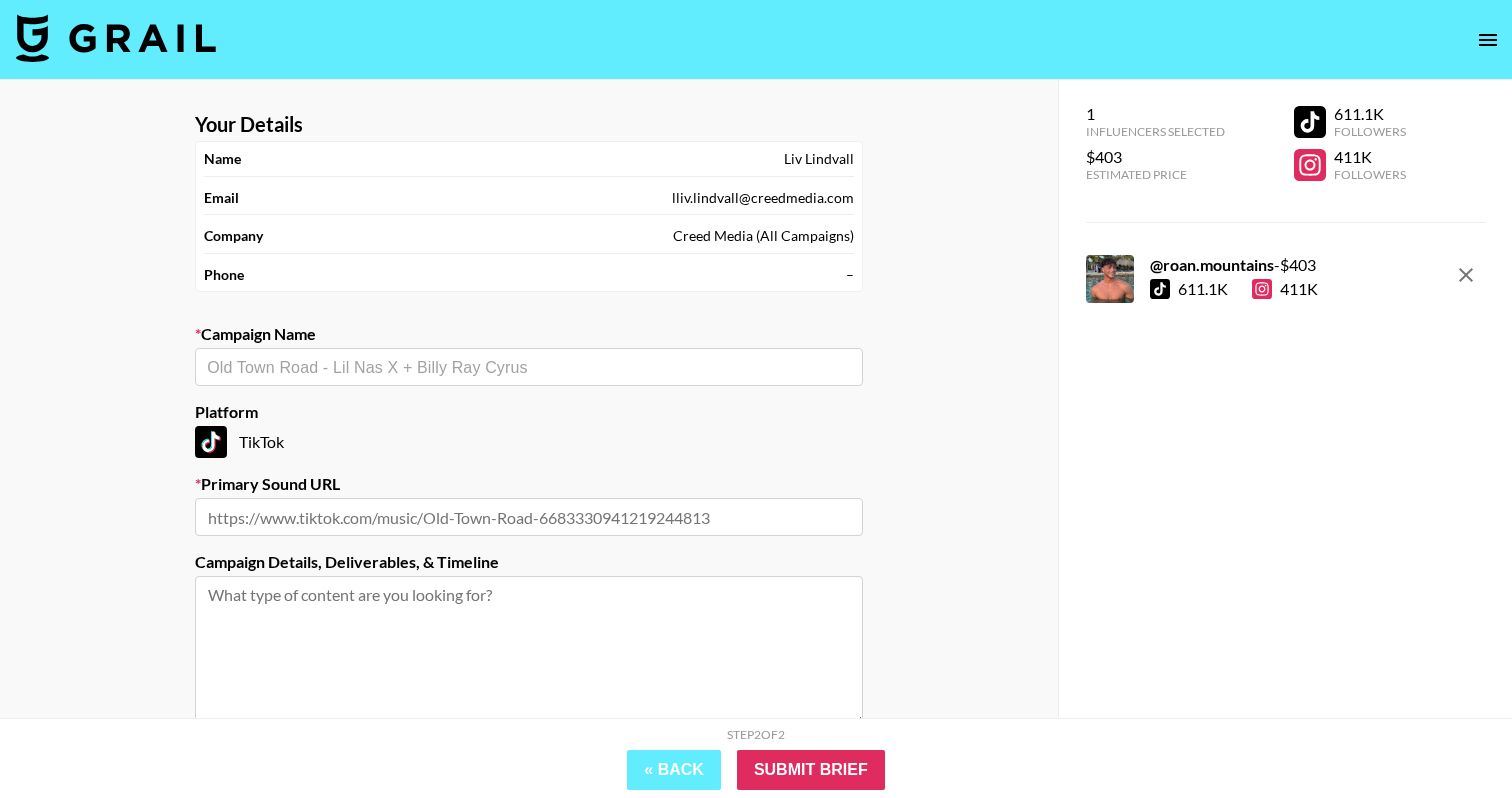 click at bounding box center [529, 367] 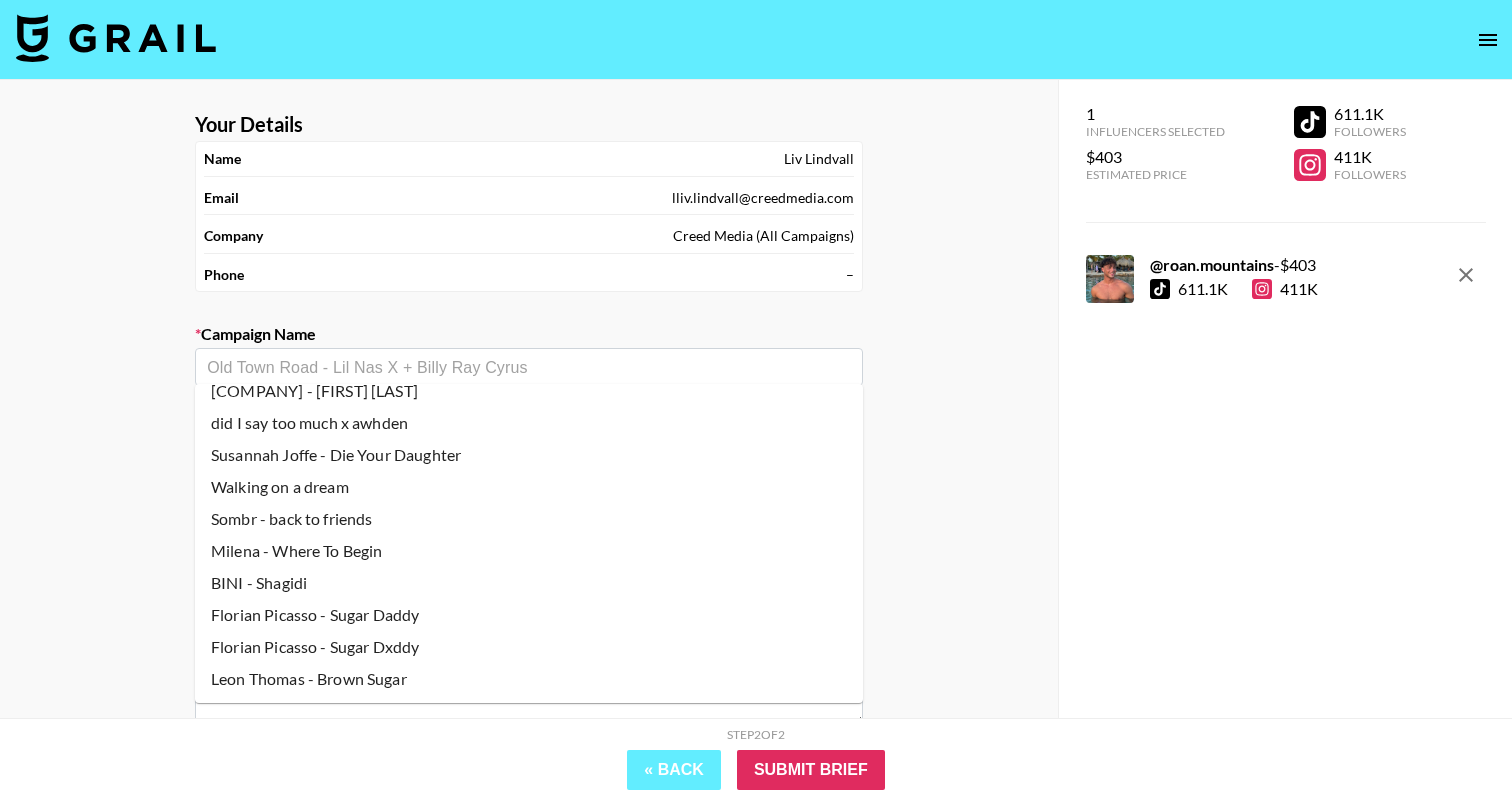 scroll, scrollTop: 17, scrollLeft: 0, axis: vertical 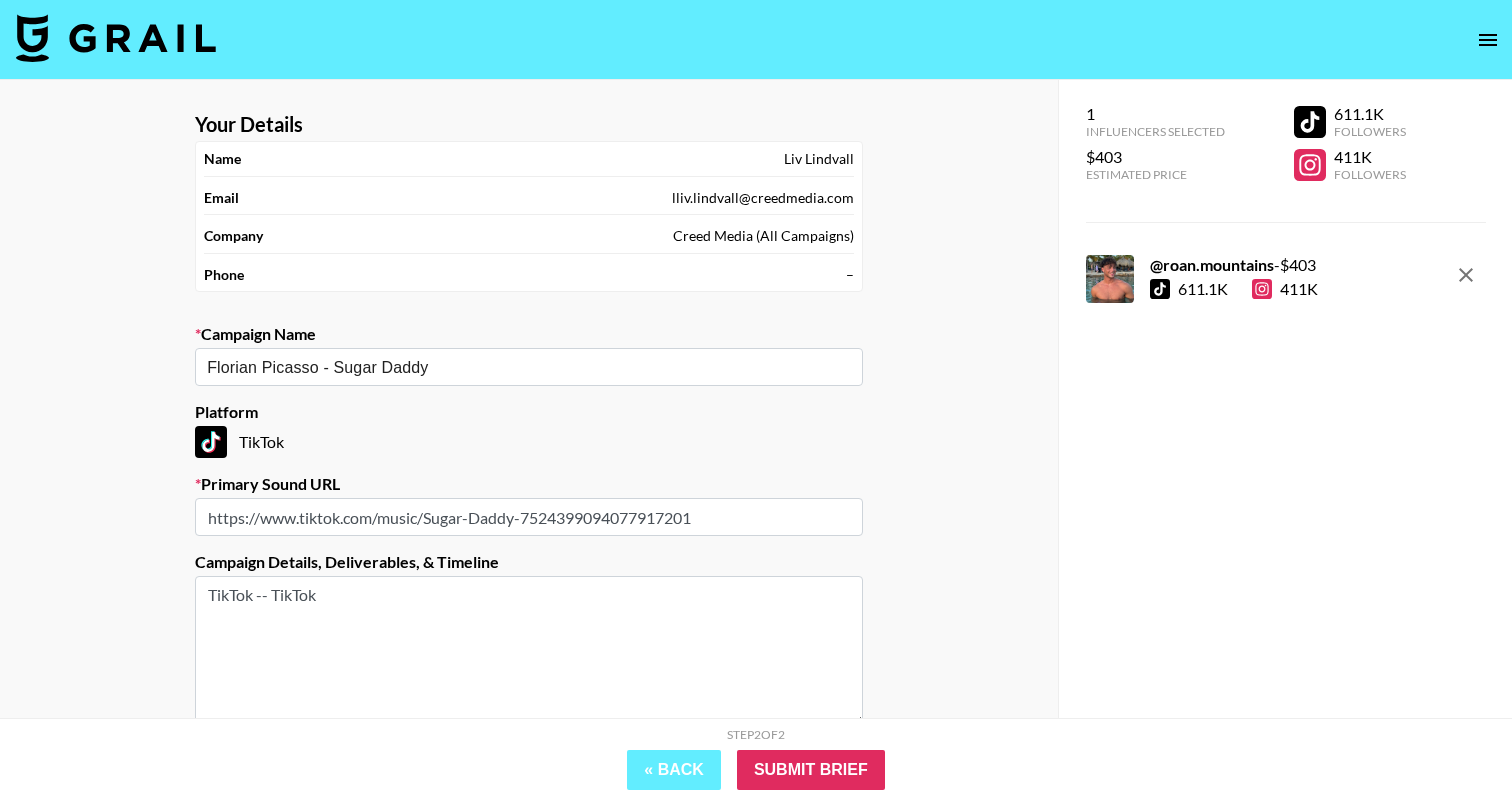 drag, startPoint x: 257, startPoint y: 592, endPoint x: 529, endPoint y: 594, distance: 272.00735 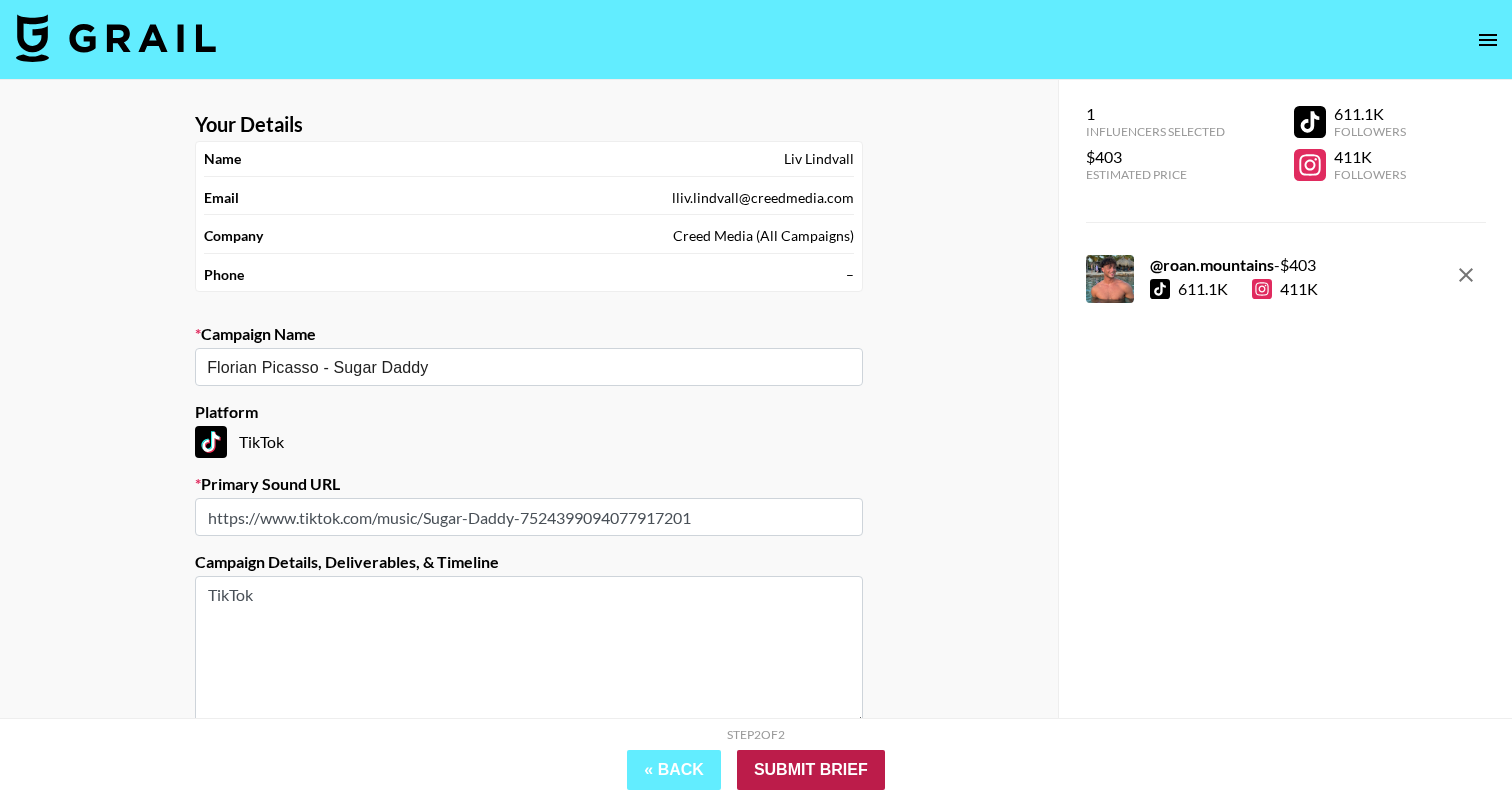 type on "TikTok" 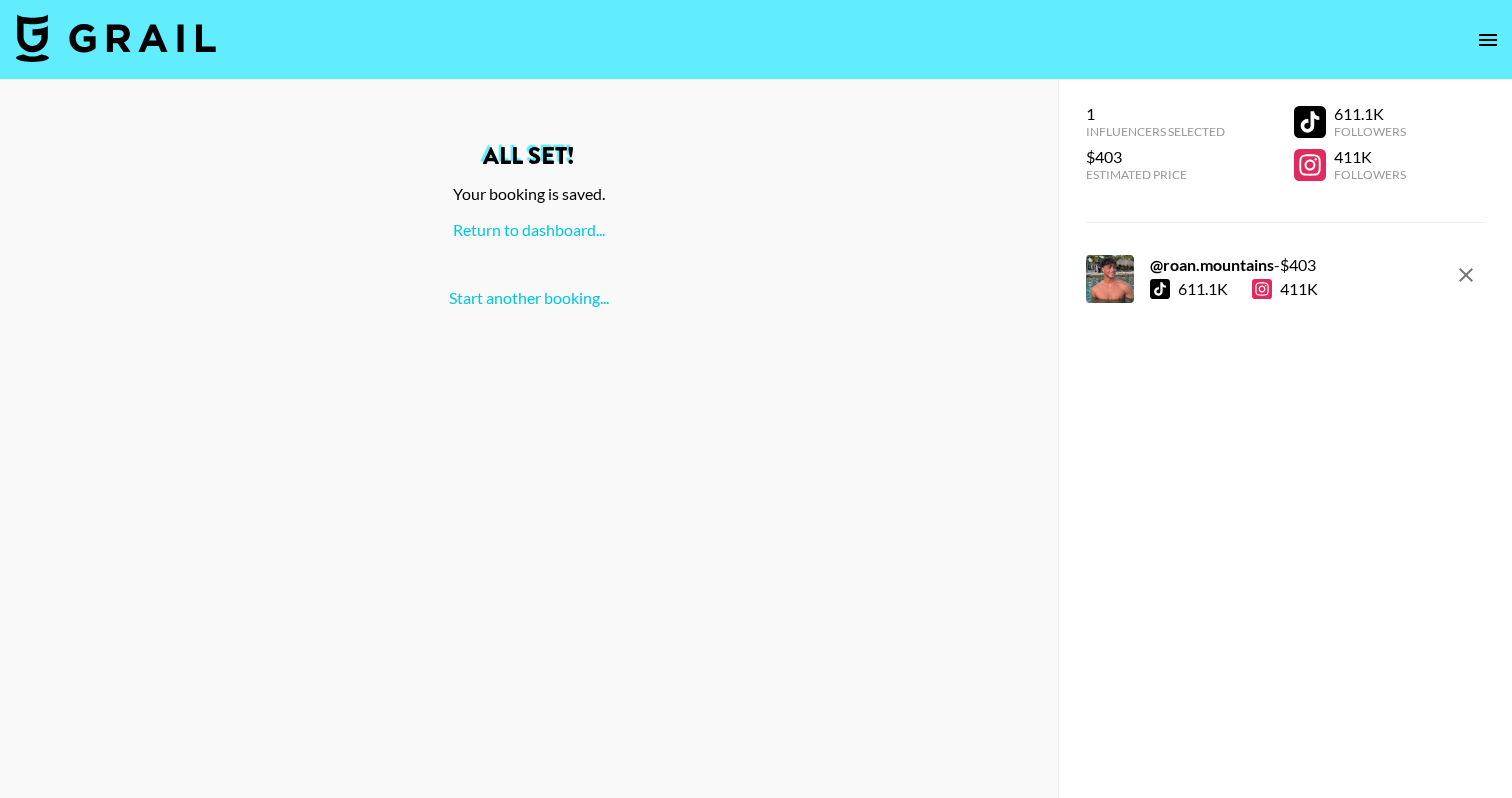click at bounding box center [116, 38] 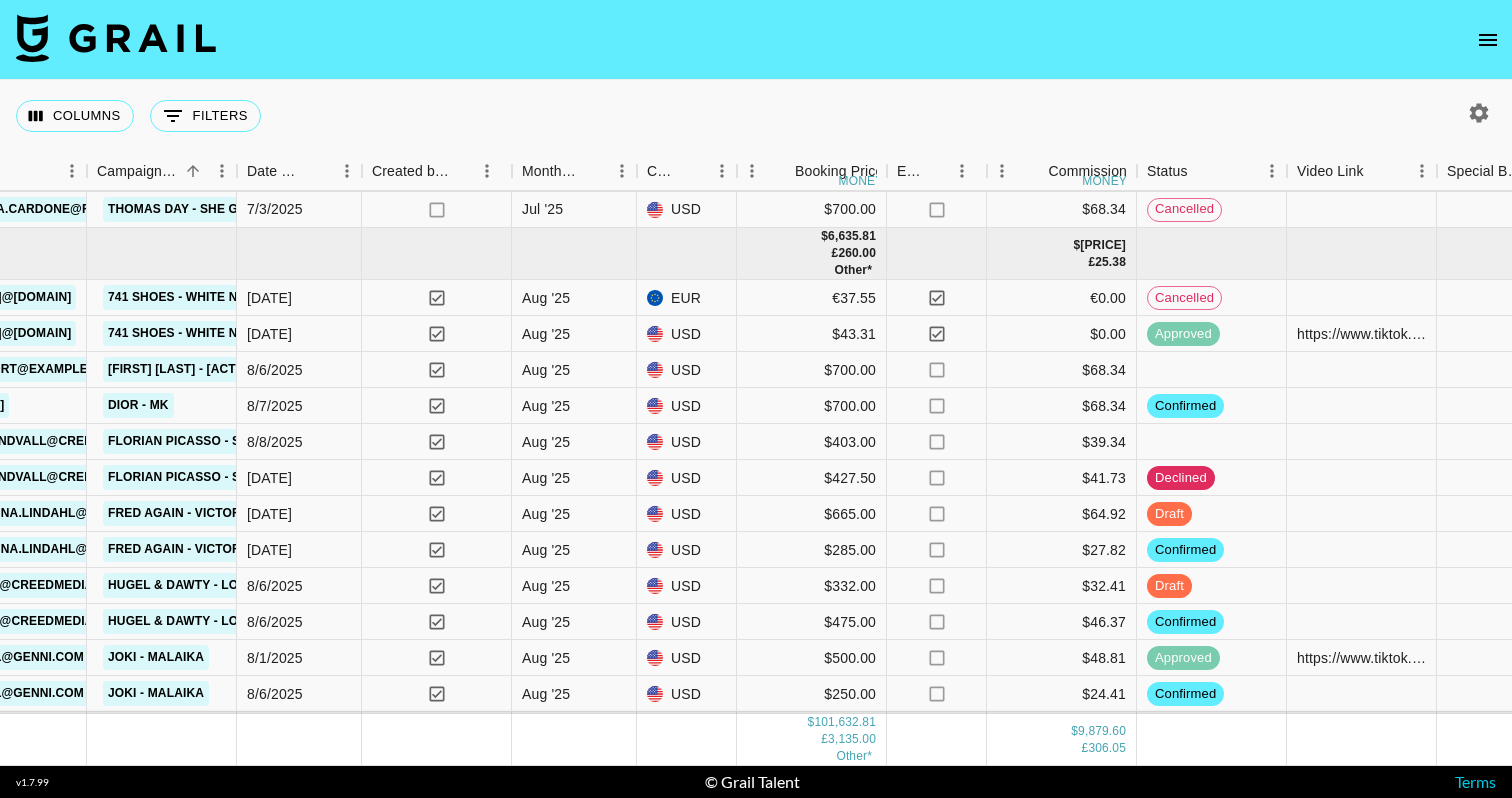 scroll, scrollTop: 5544, scrollLeft: 1128, axis: both 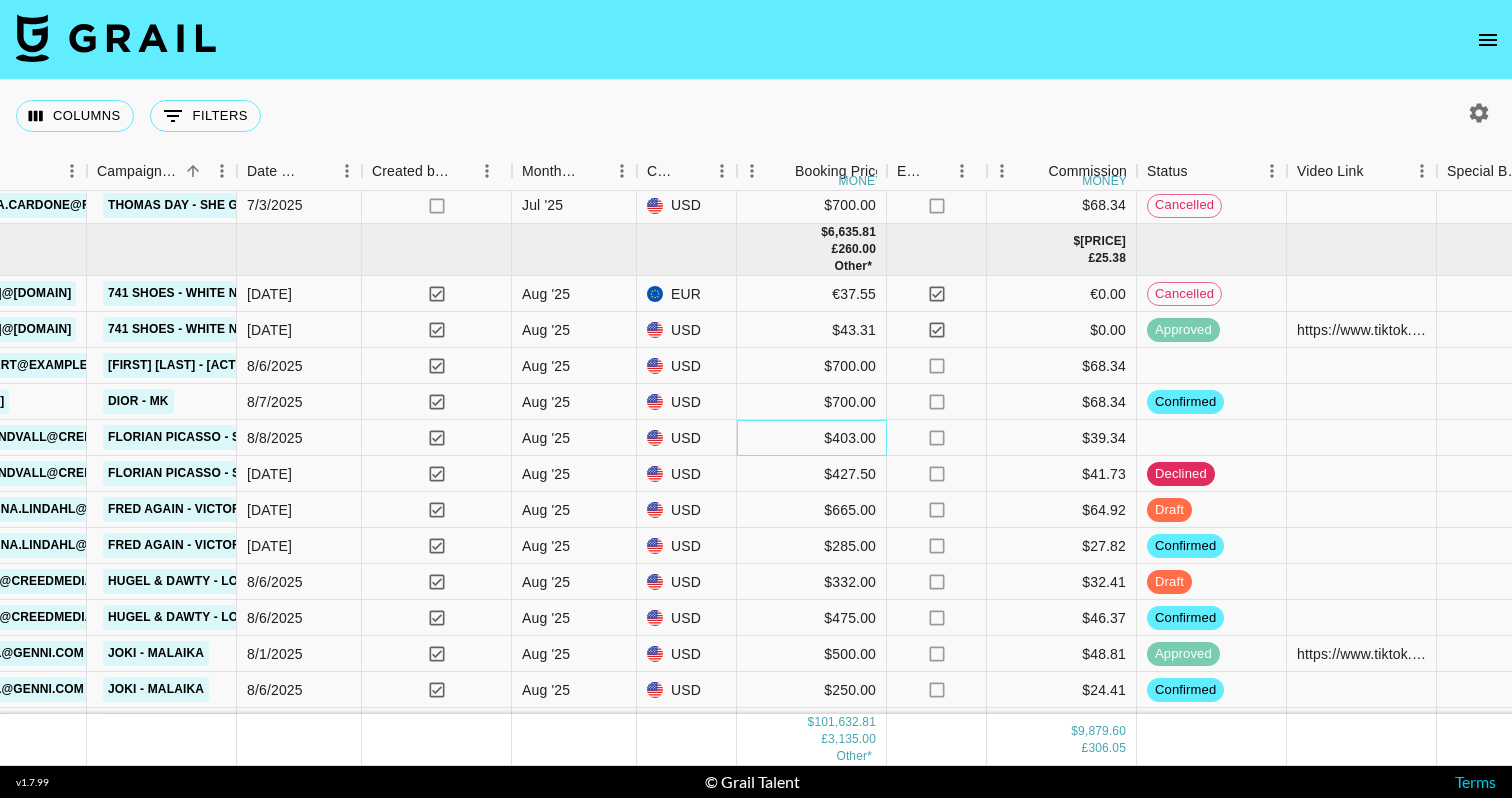 click on "$403.00" at bounding box center [812, 438] 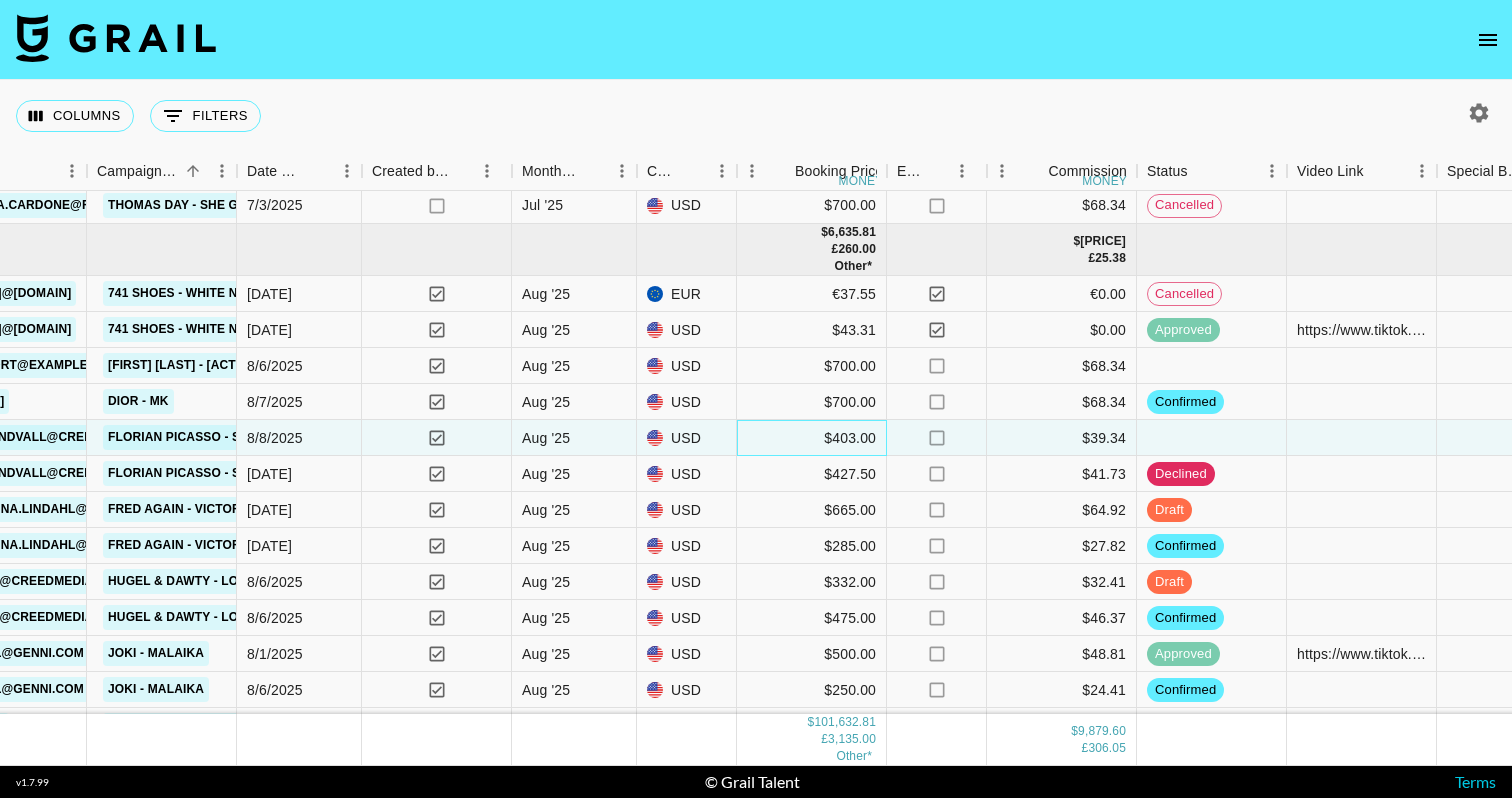 click on "$403.00" at bounding box center [812, 438] 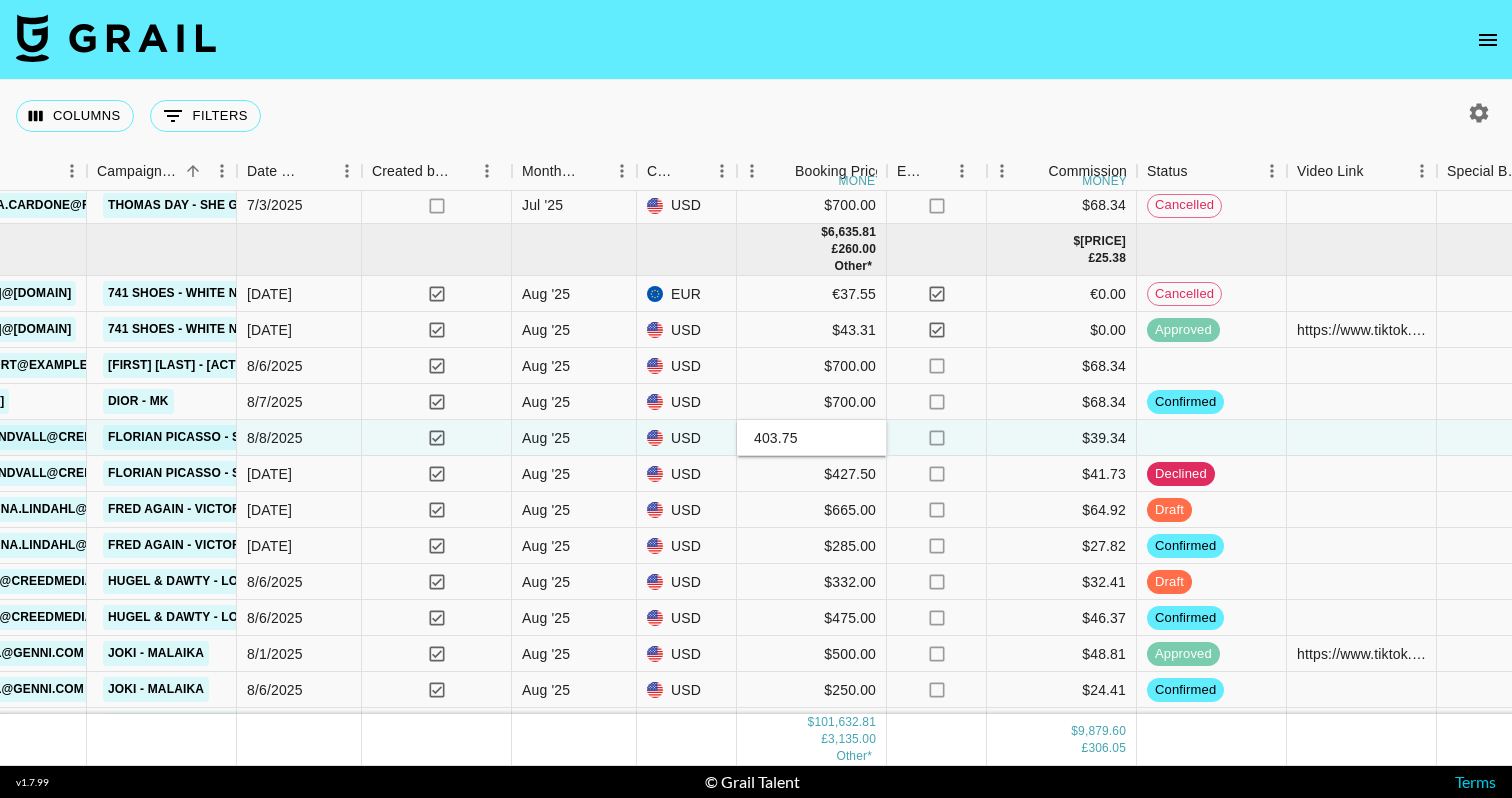 type on "403.75" 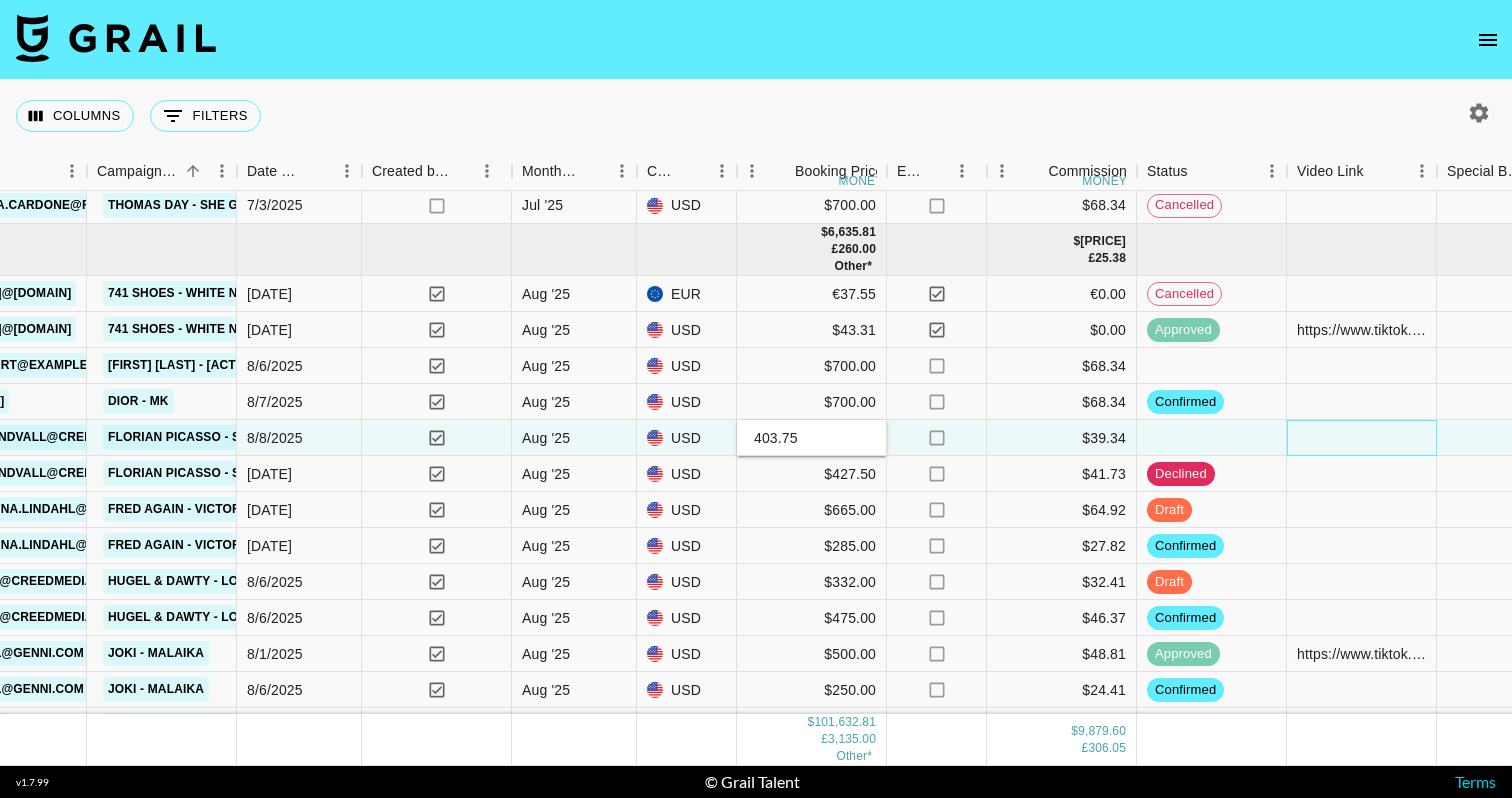 click at bounding box center (1362, 438) 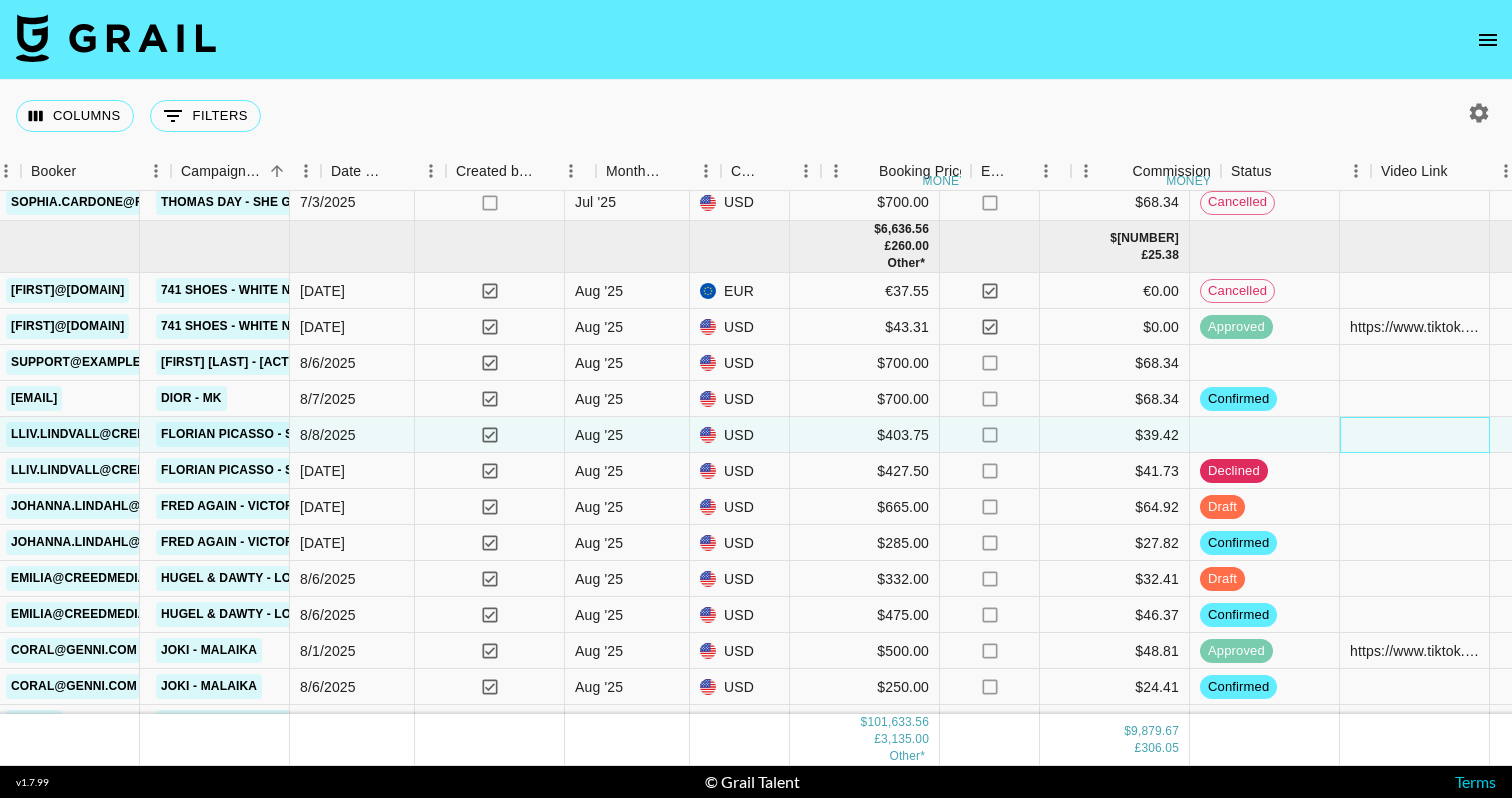scroll, scrollTop: 5547, scrollLeft: 1044, axis: both 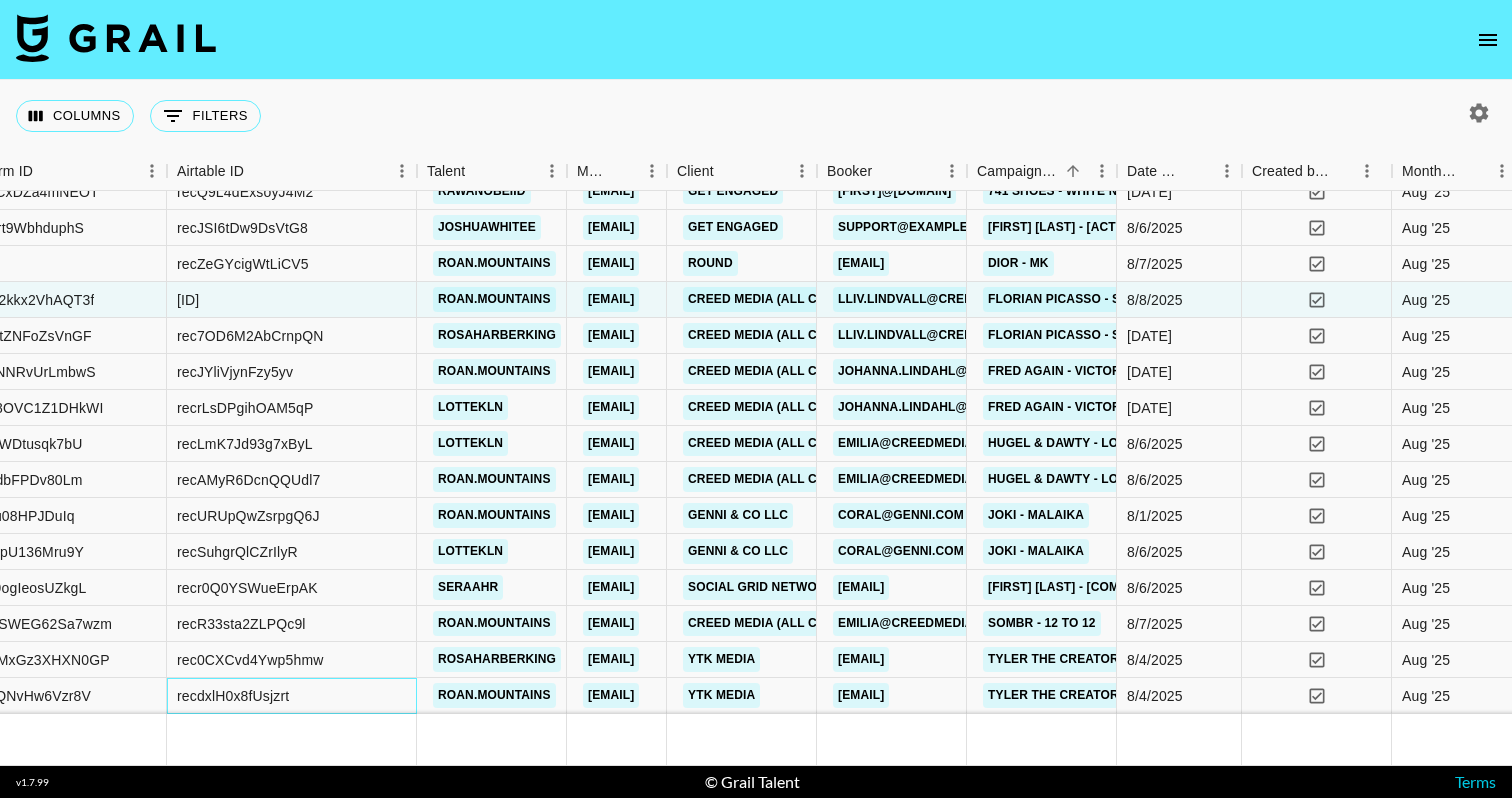 click on "recdxlH0x8fUsjzrt" at bounding box center (233, 696) 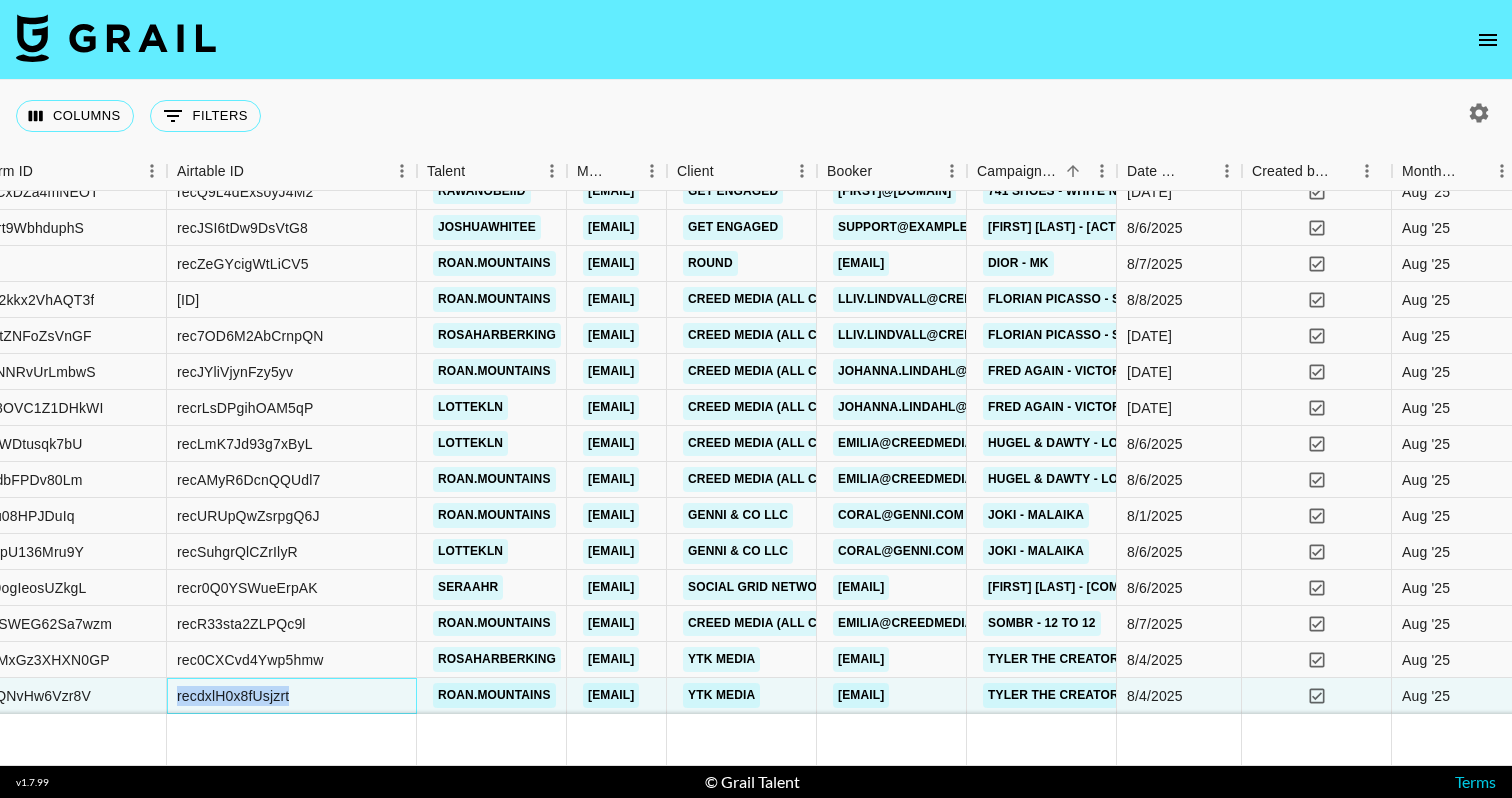 click on "recdxlH0x8fUsjzrt" at bounding box center [233, 696] 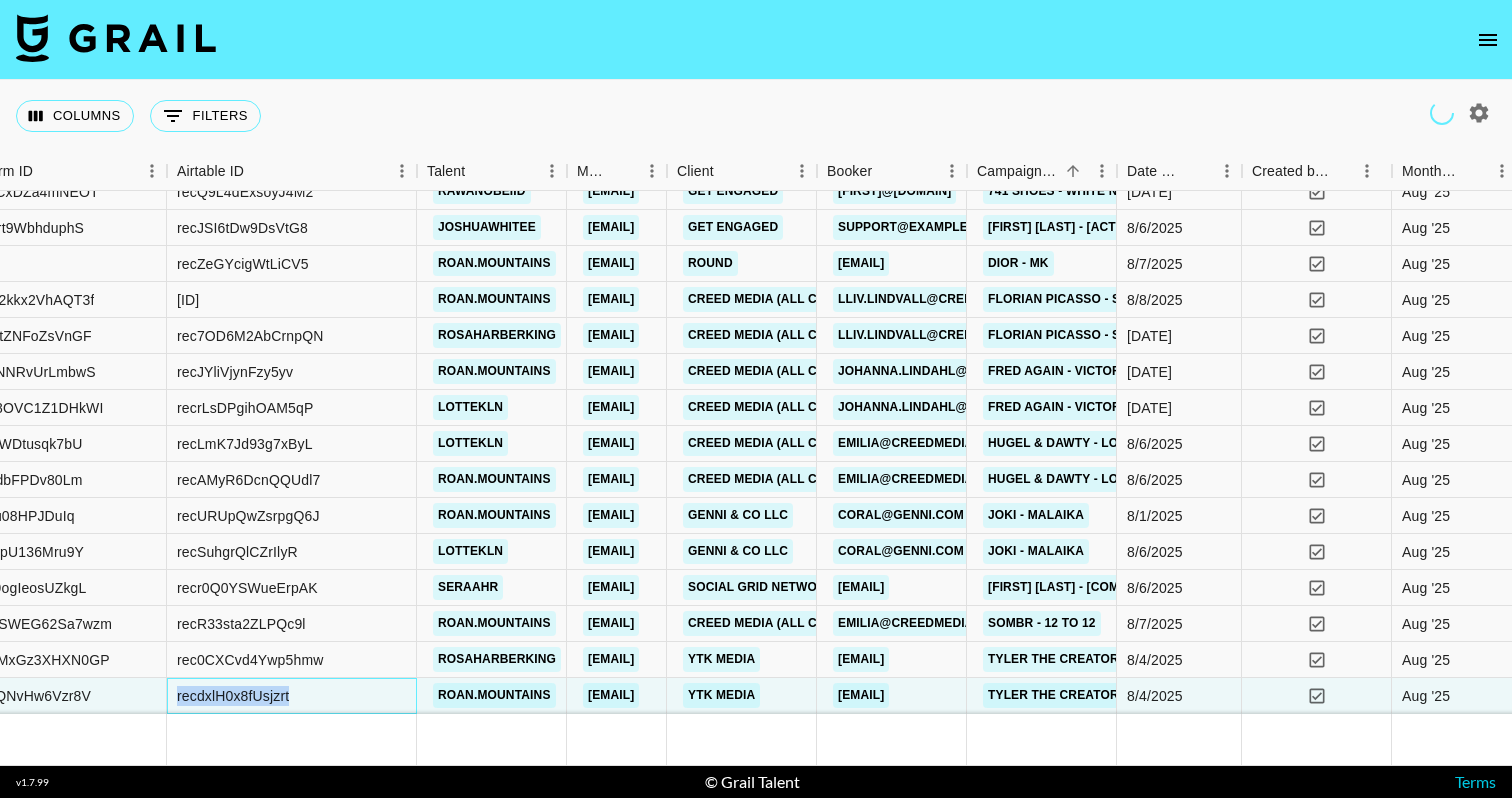 scroll, scrollTop: 0, scrollLeft: 0, axis: both 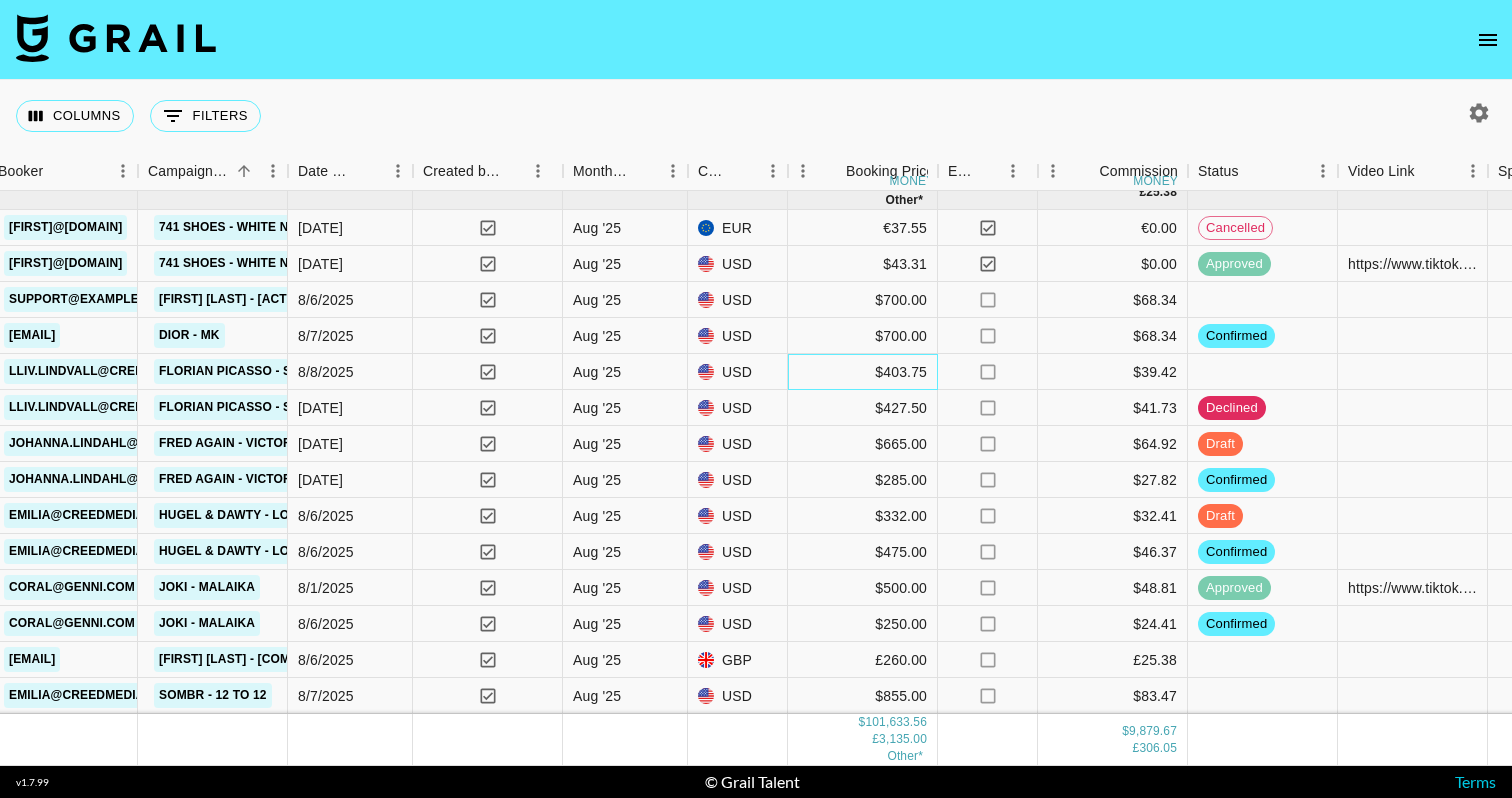 click on "$403.75" at bounding box center (863, 372) 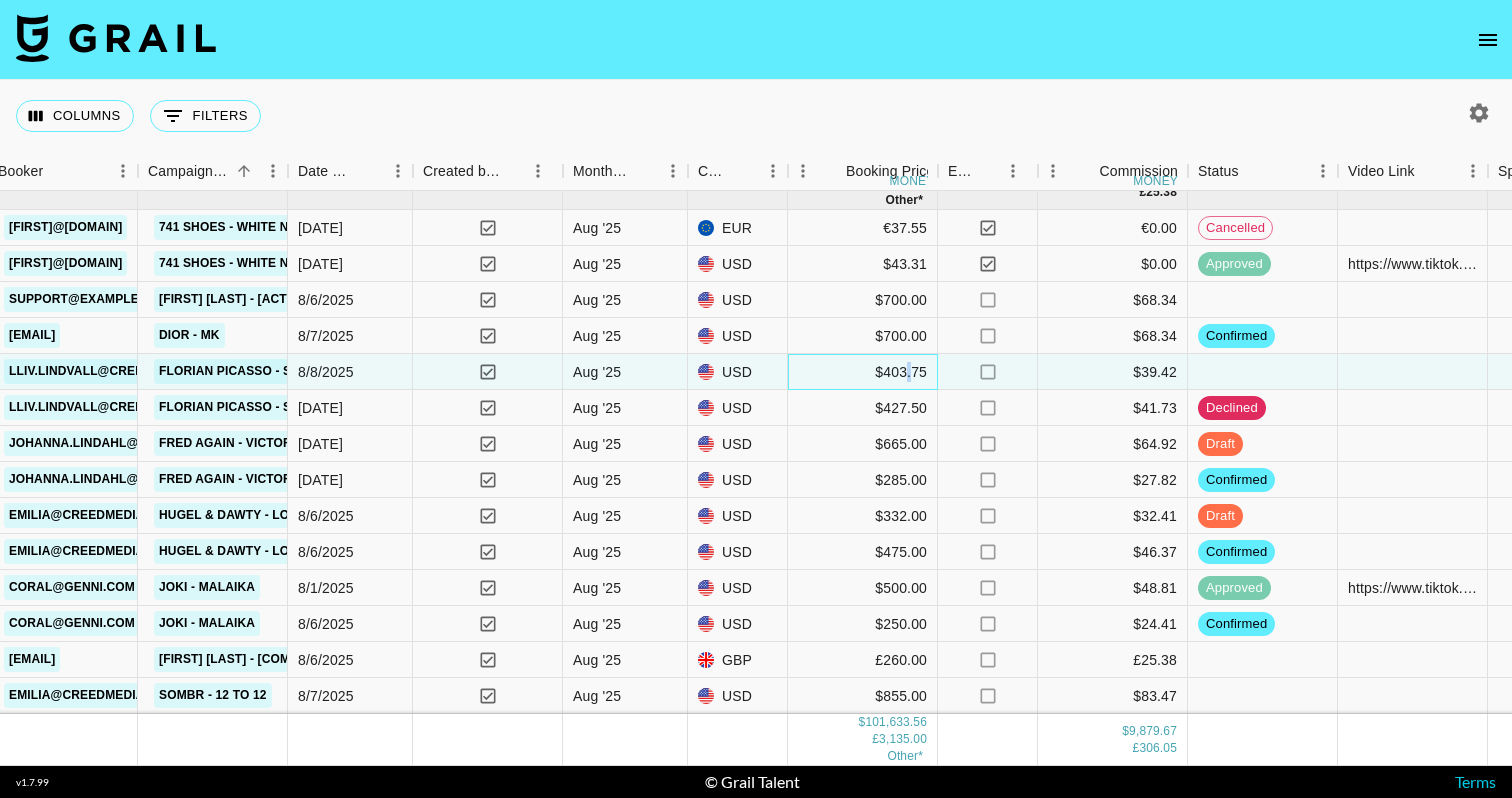 click on "$403.75" at bounding box center [863, 372] 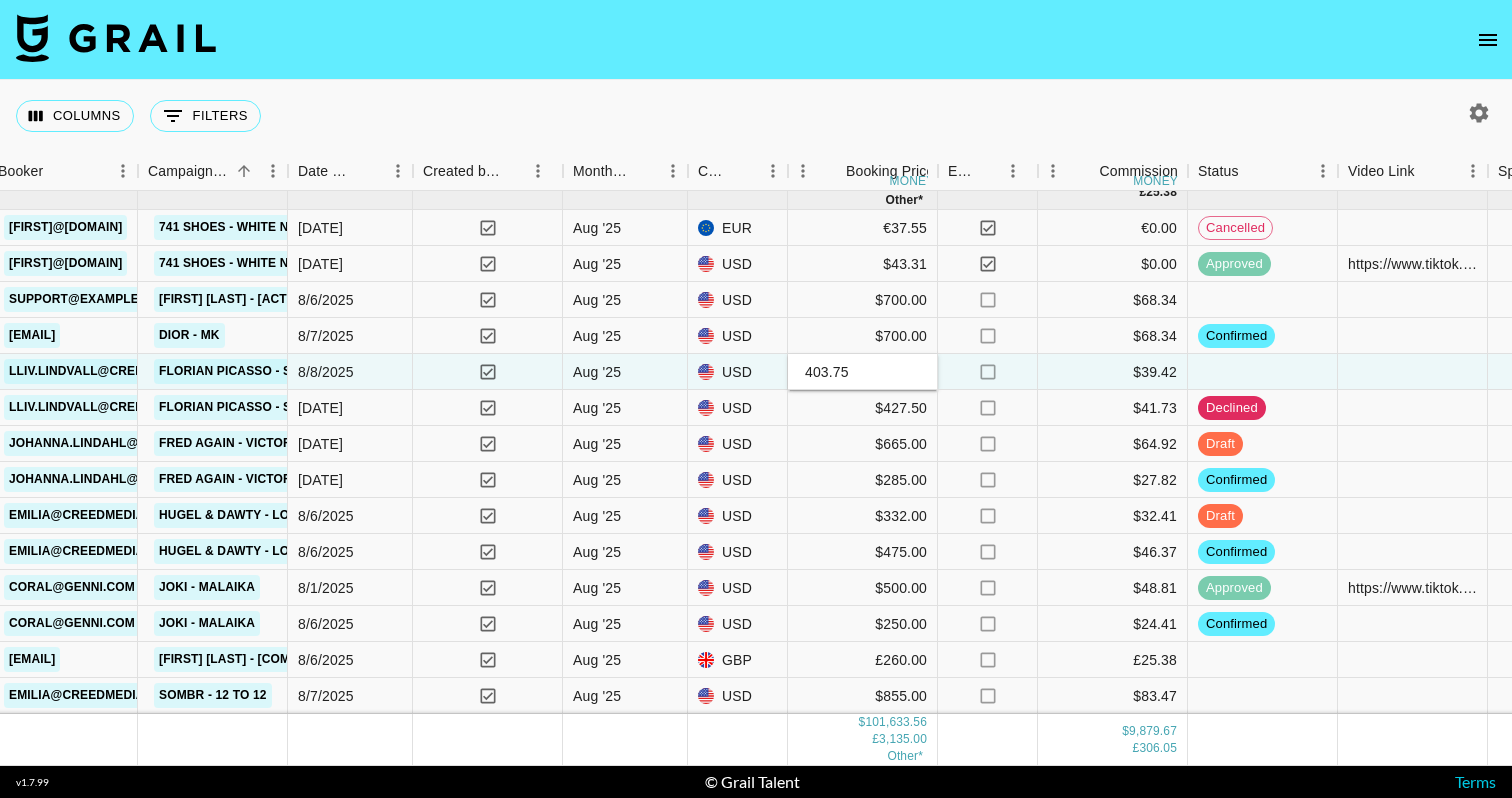 drag, startPoint x: 811, startPoint y: 369, endPoint x: 938, endPoint y: 368, distance: 127.00394 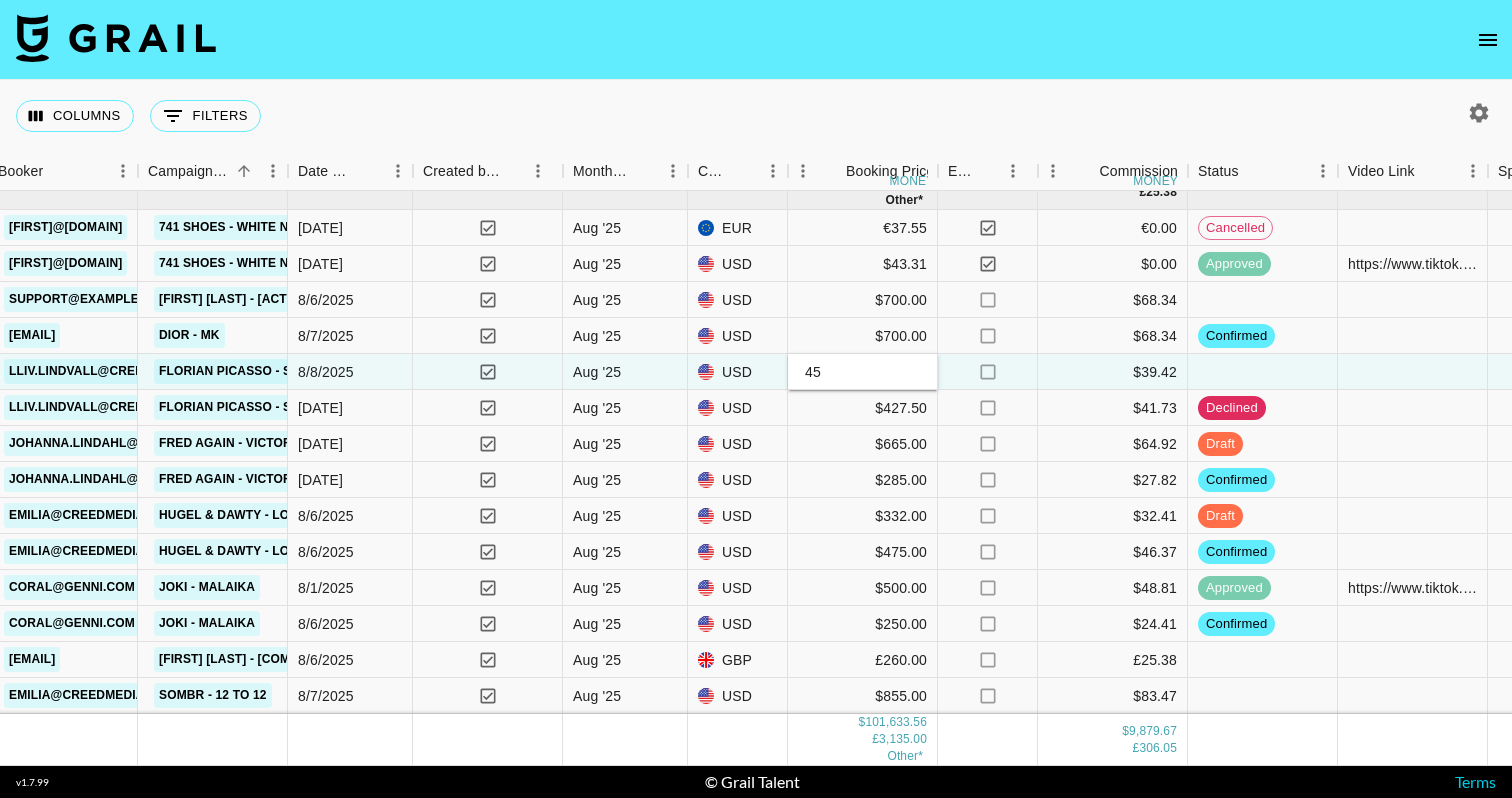 type on "450" 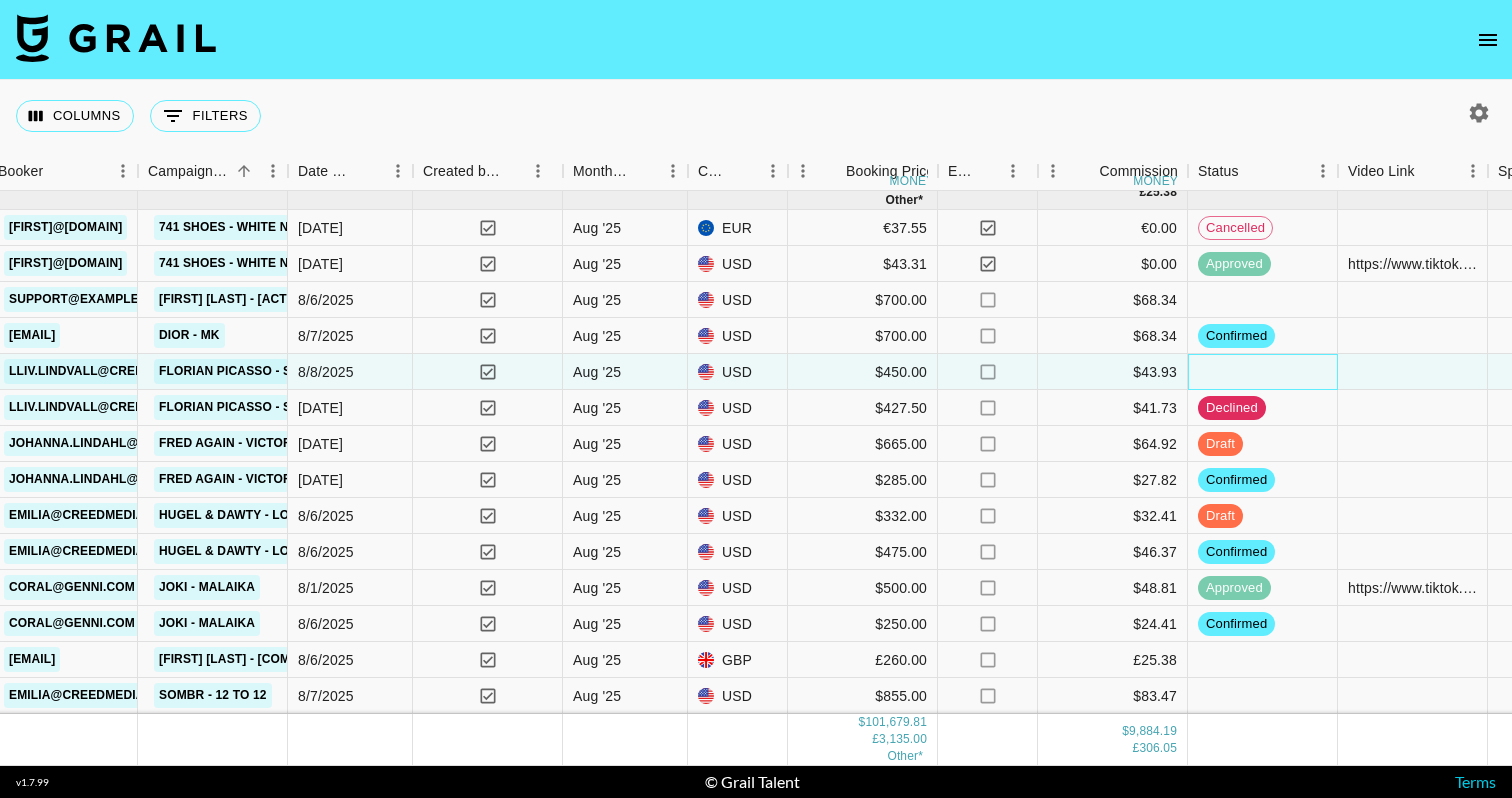 click at bounding box center [1263, 372] 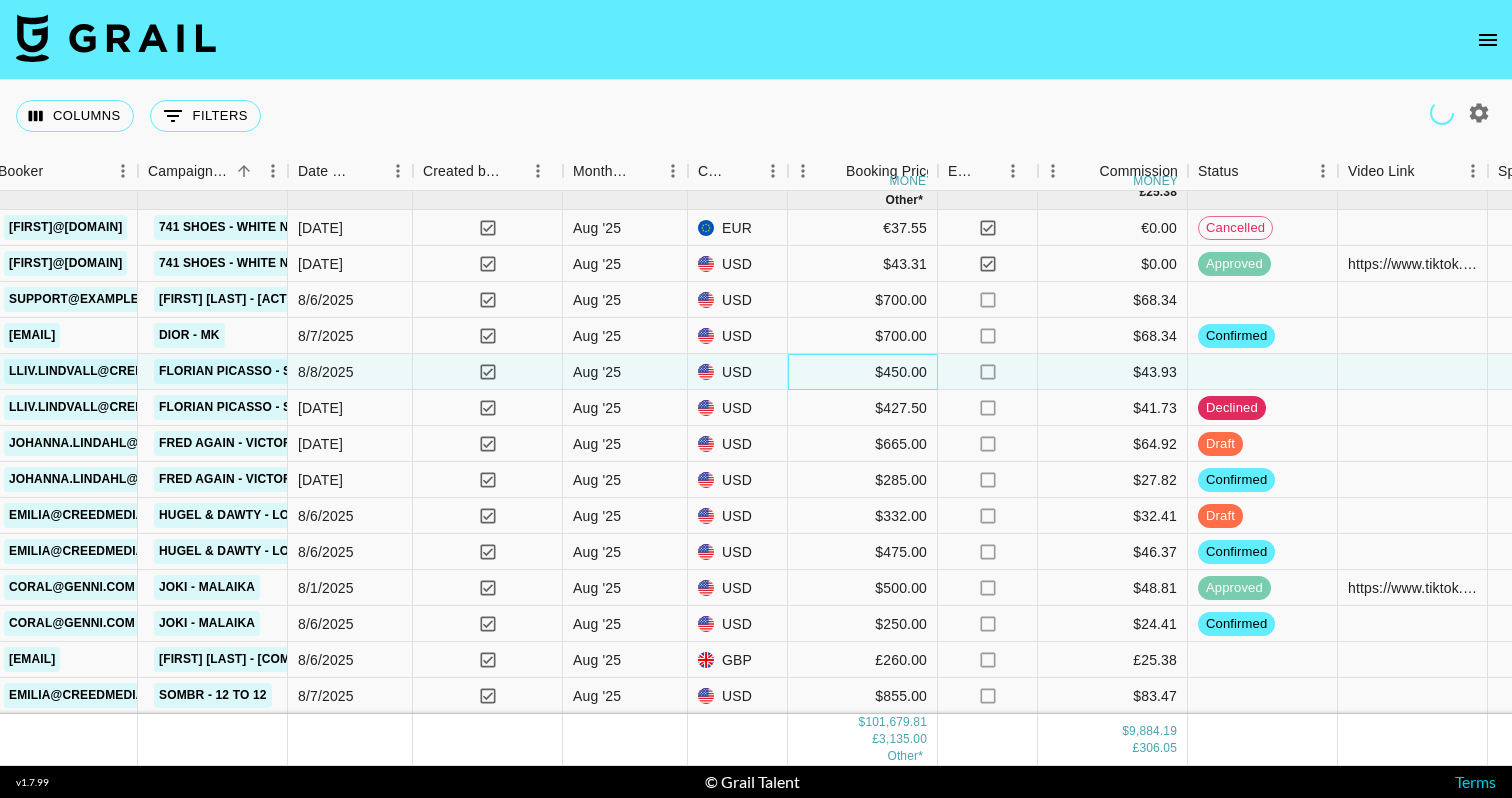 click on "$450.00" at bounding box center [863, 372] 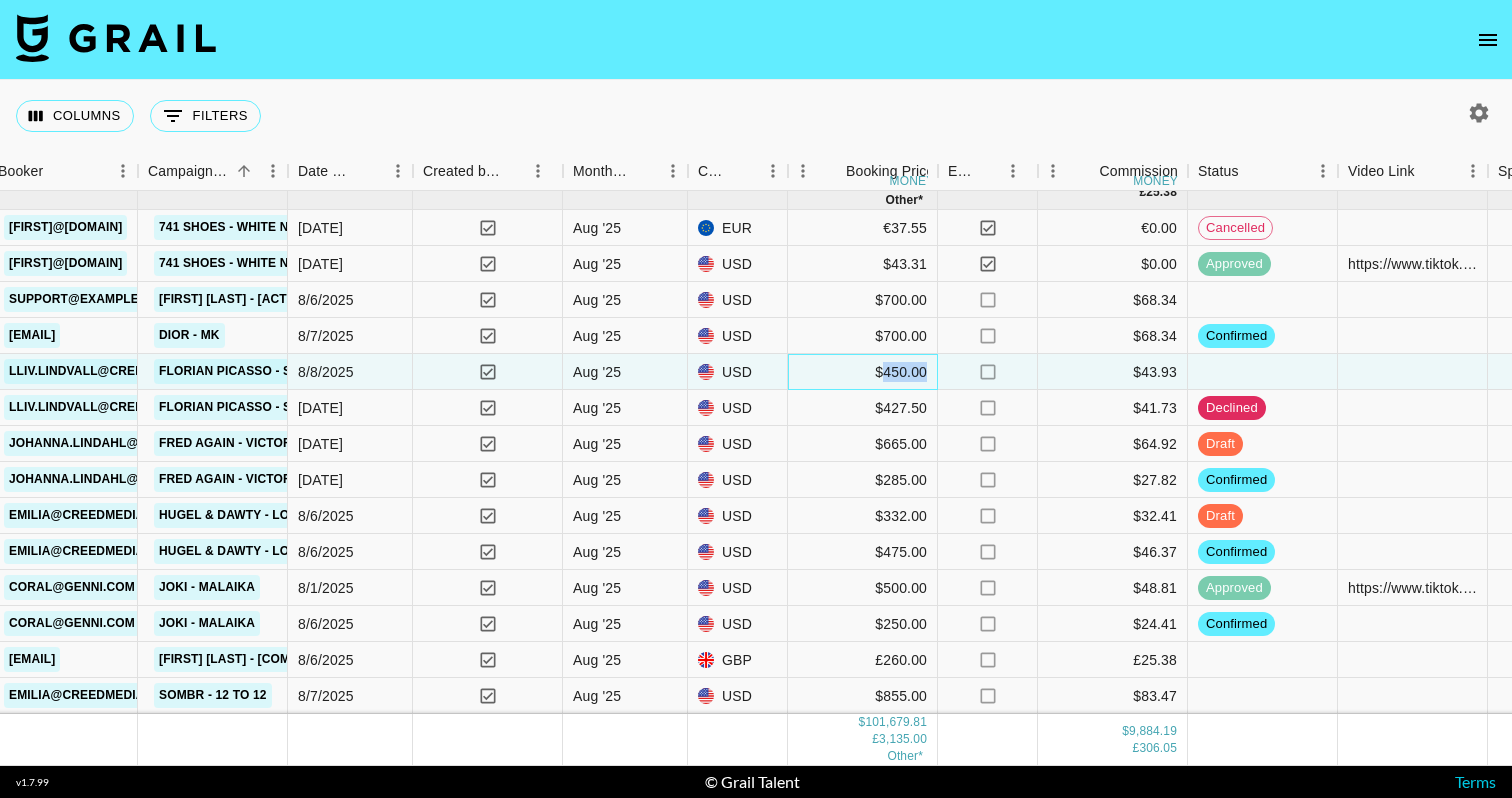click on "$450.00" at bounding box center (863, 372) 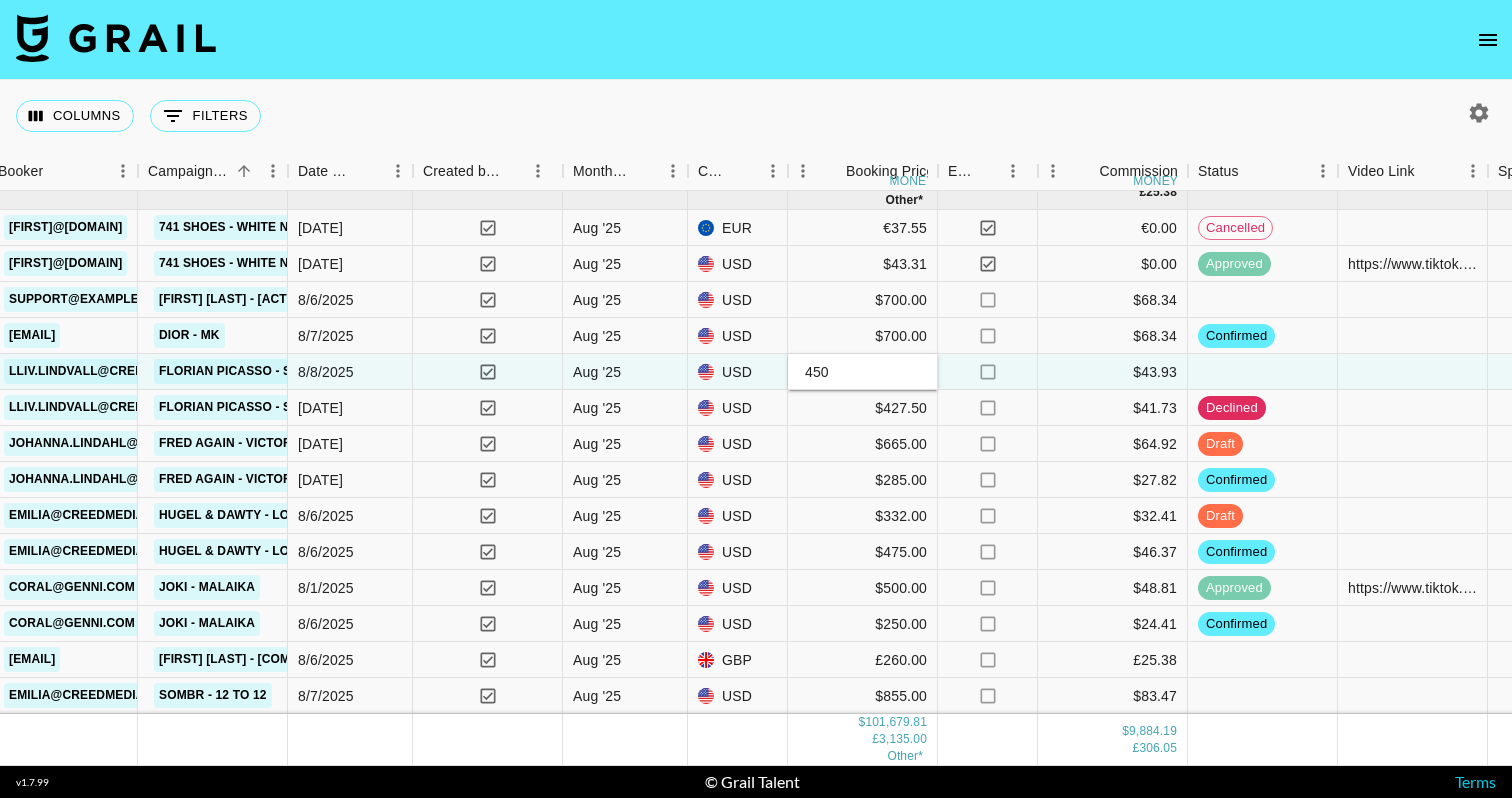 click on "450" at bounding box center [862, 372] 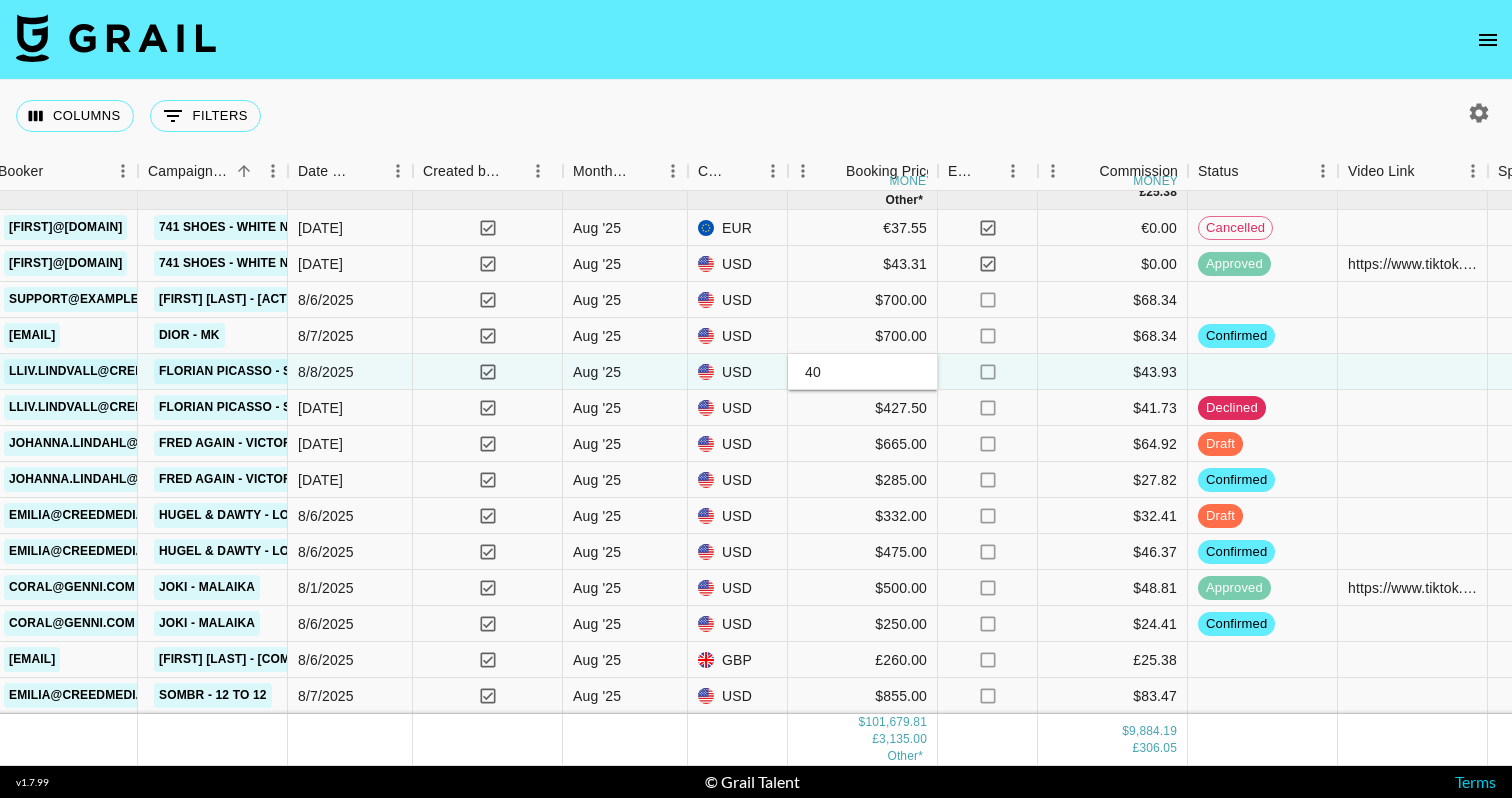 type on "403" 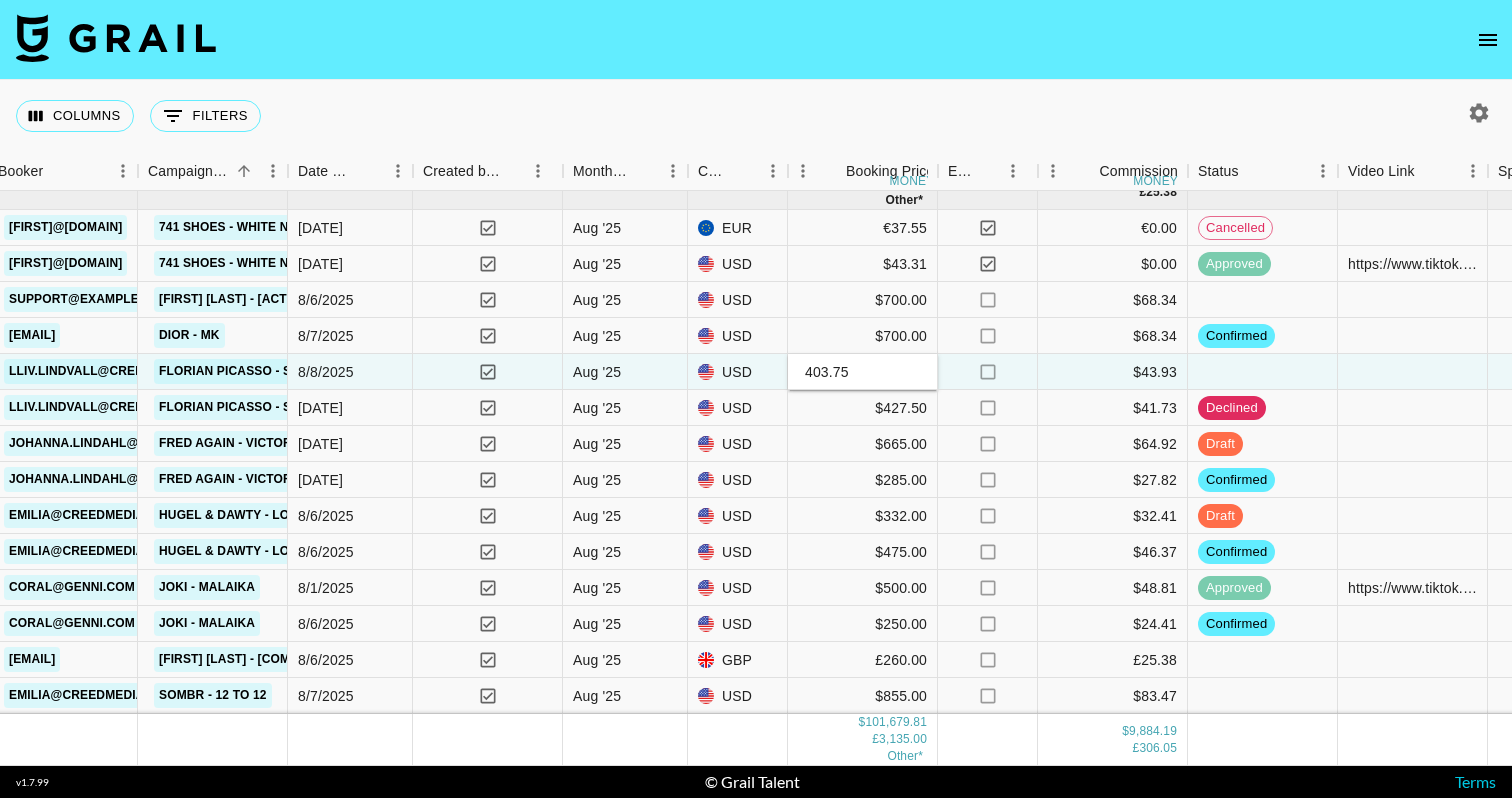 type on "403.75" 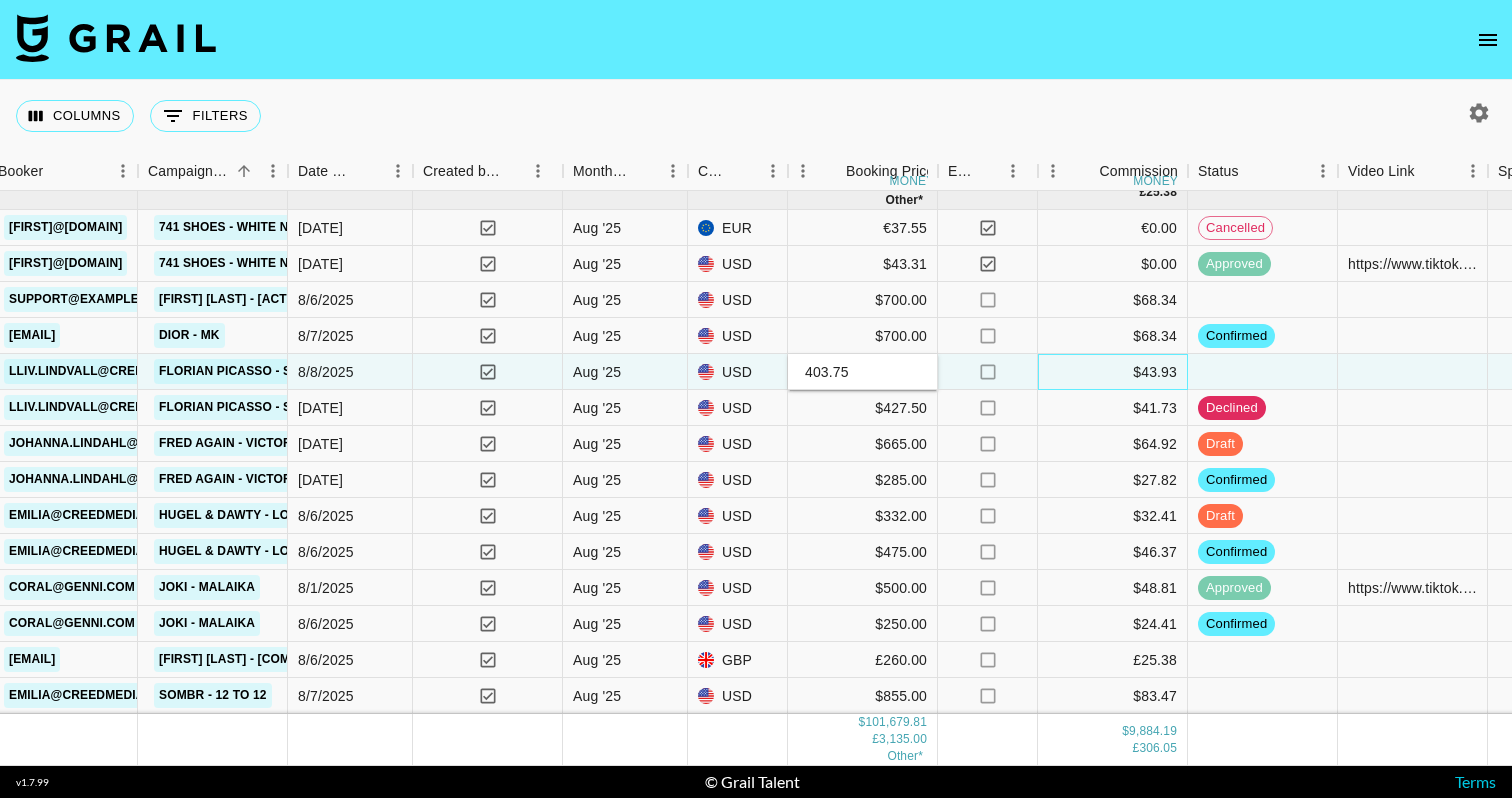 click on "$43.93" at bounding box center (1113, 372) 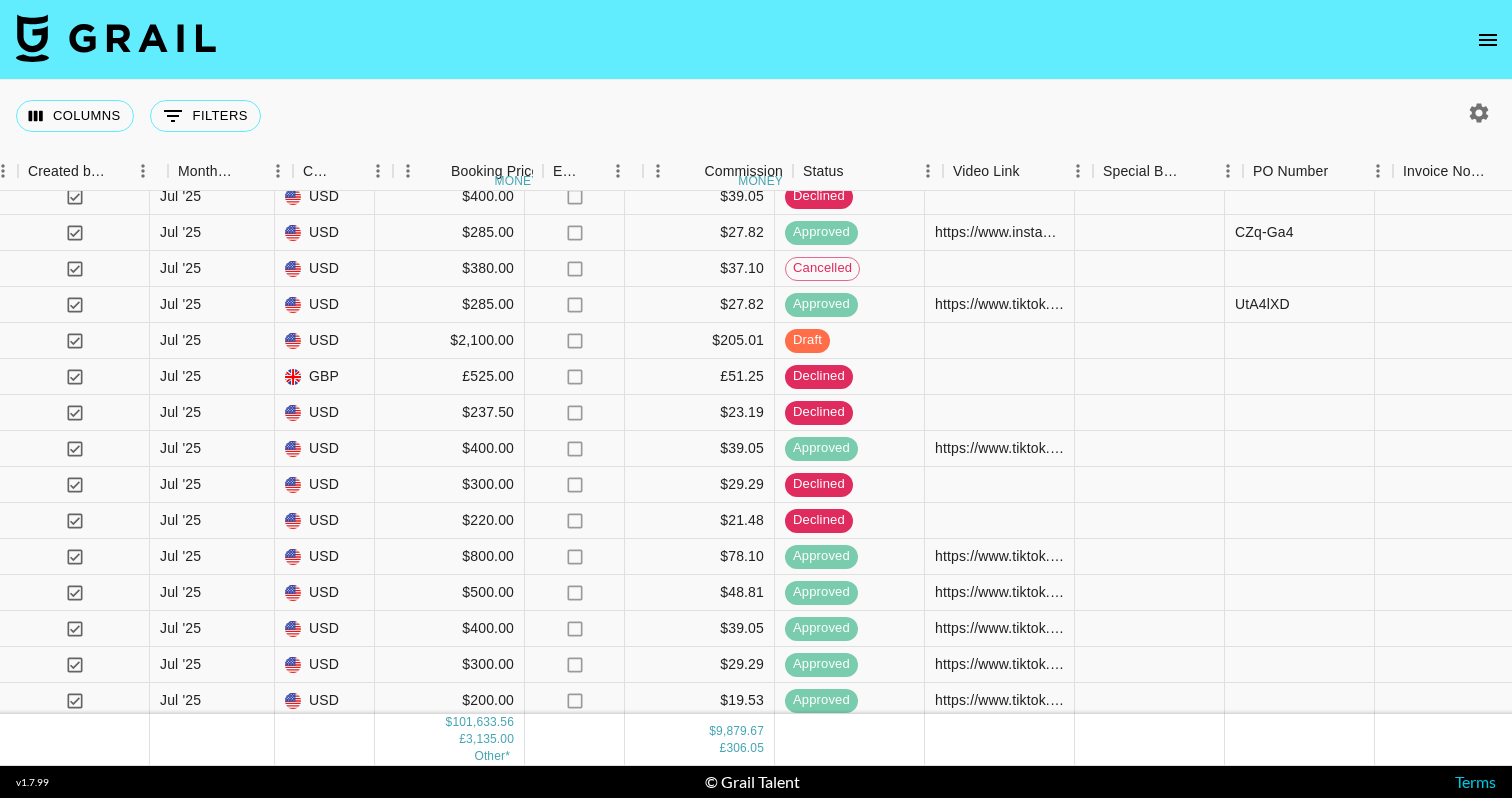 scroll, scrollTop: 4329, scrollLeft: 1457, axis: both 